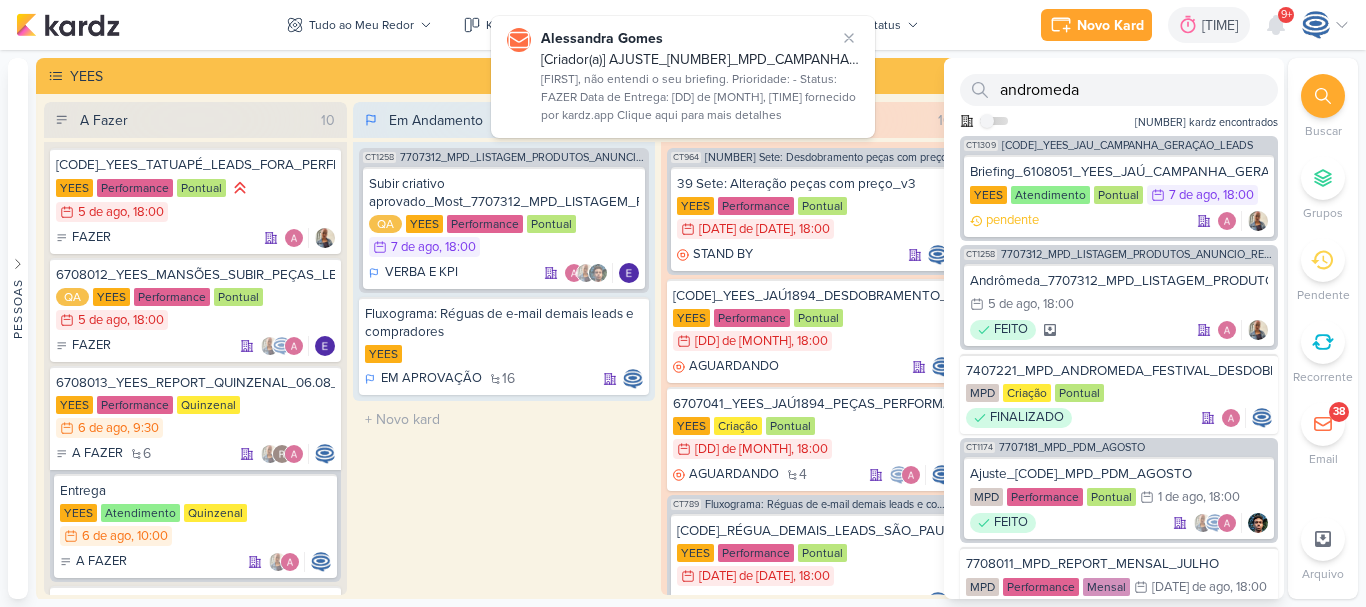 scroll, scrollTop: 0, scrollLeft: 0, axis: both 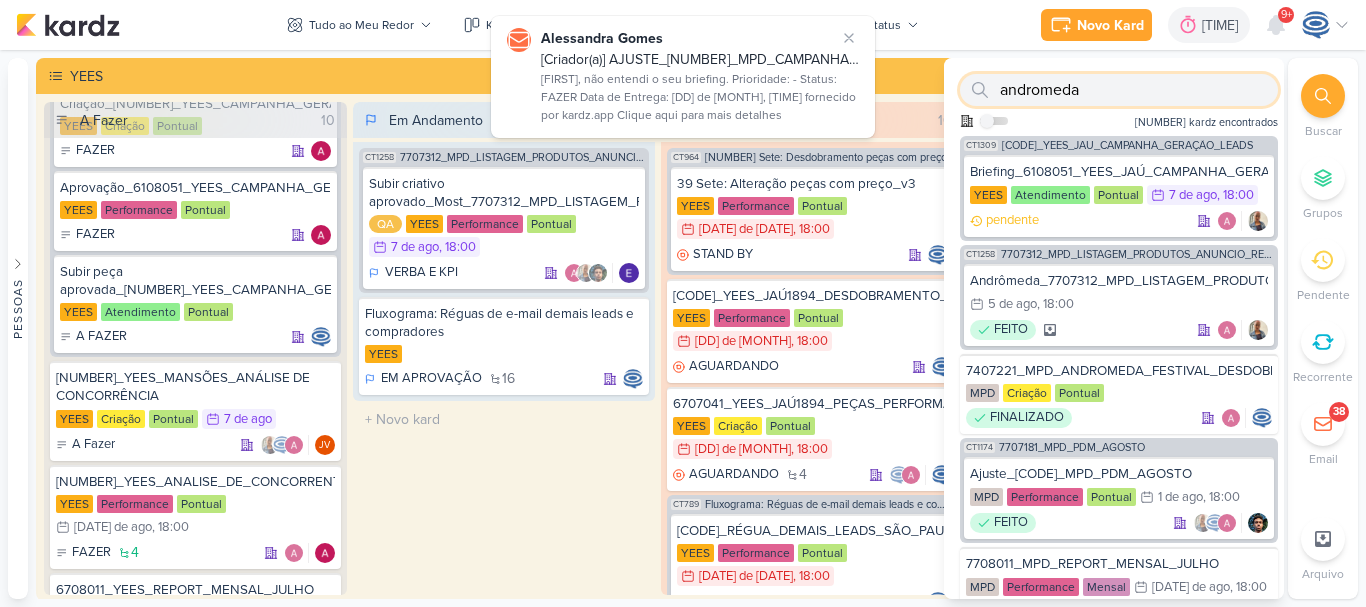 click on "andromeda" at bounding box center [1119, 90] 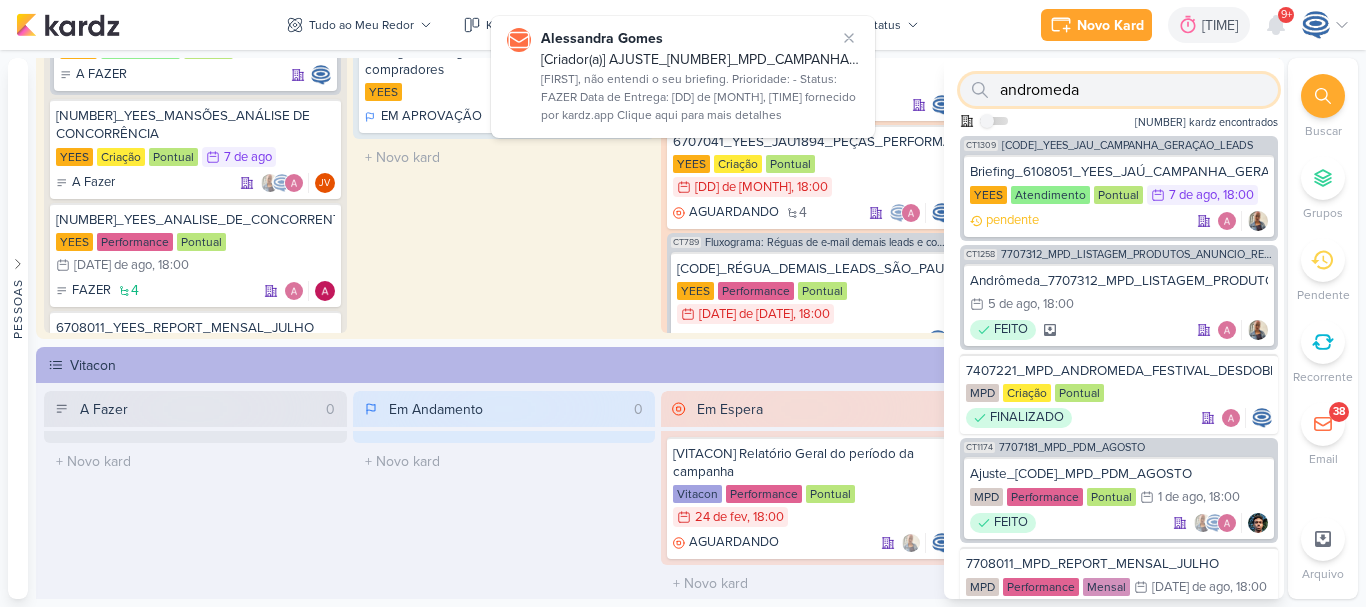 scroll, scrollTop: 263, scrollLeft: 0, axis: vertical 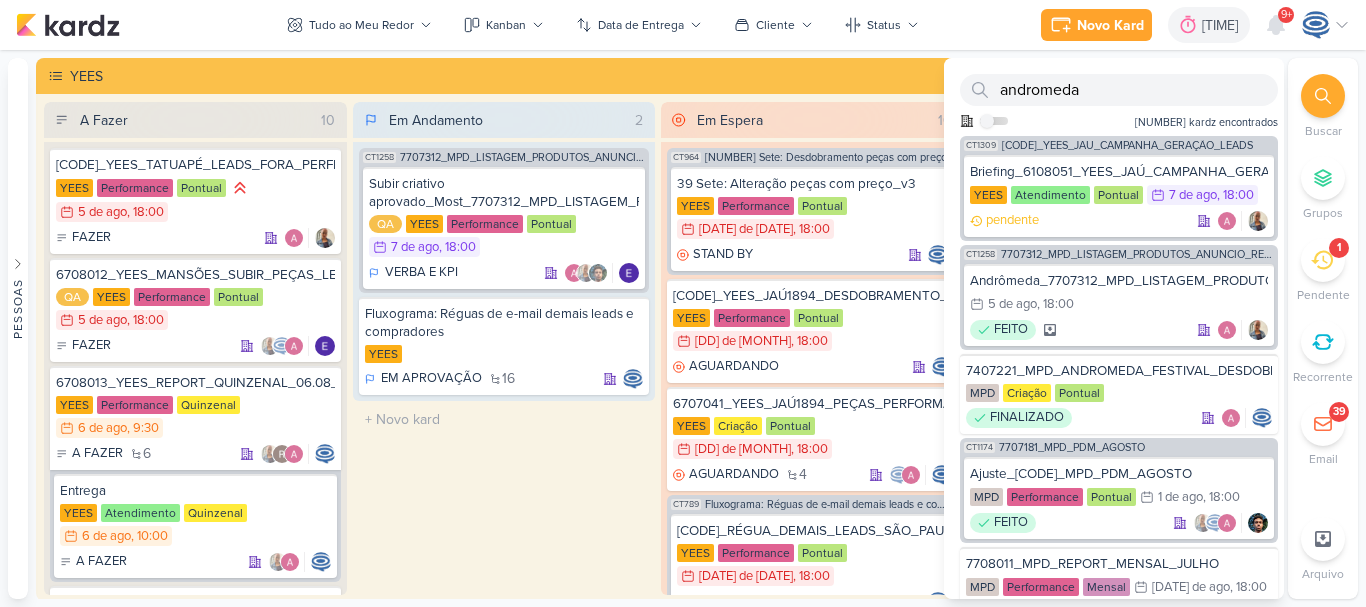 click on "Buscar Grupos Pendente Recorrente 39" at bounding box center (1323, 328) 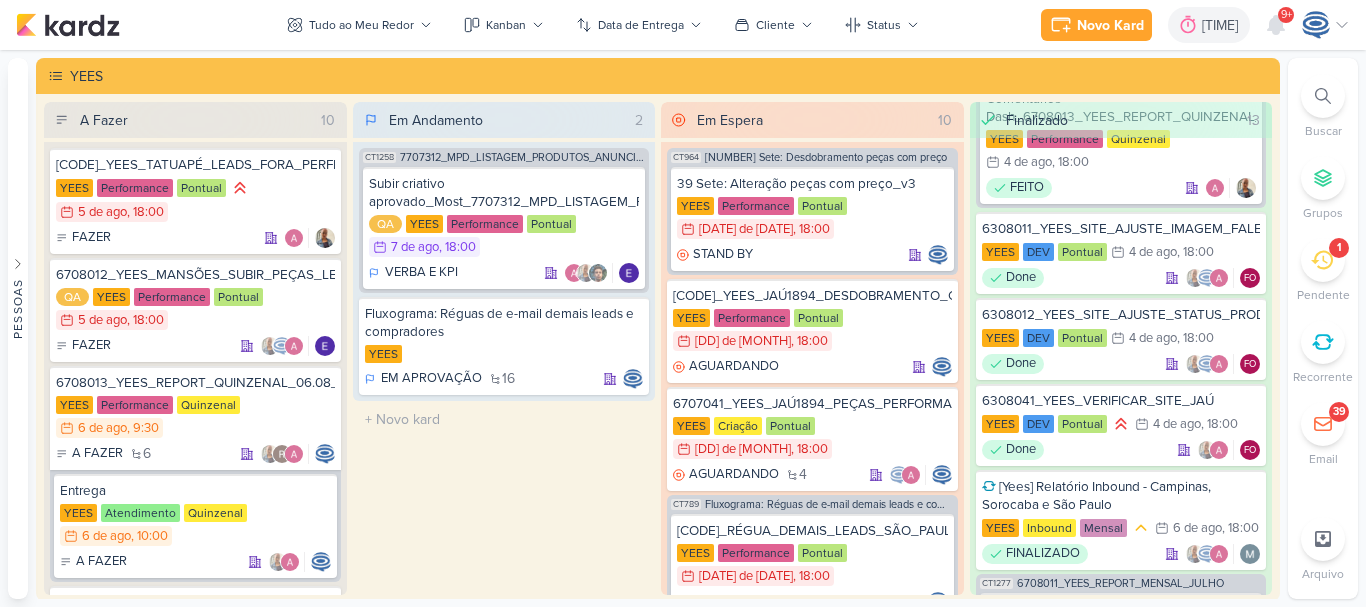 scroll, scrollTop: 2217, scrollLeft: 0, axis: vertical 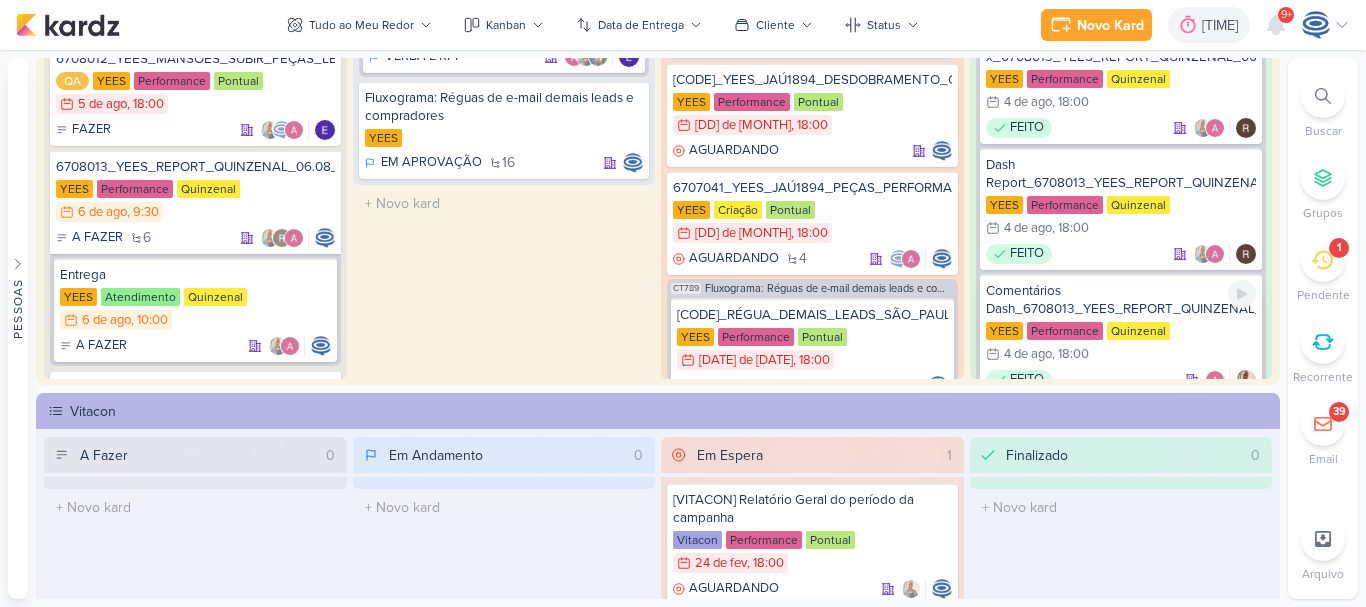 click on "Comentários Dash_6708013_YEES_REPORT_QUINZENAL_06.08_COMERCIAL" at bounding box center (1121, 300) 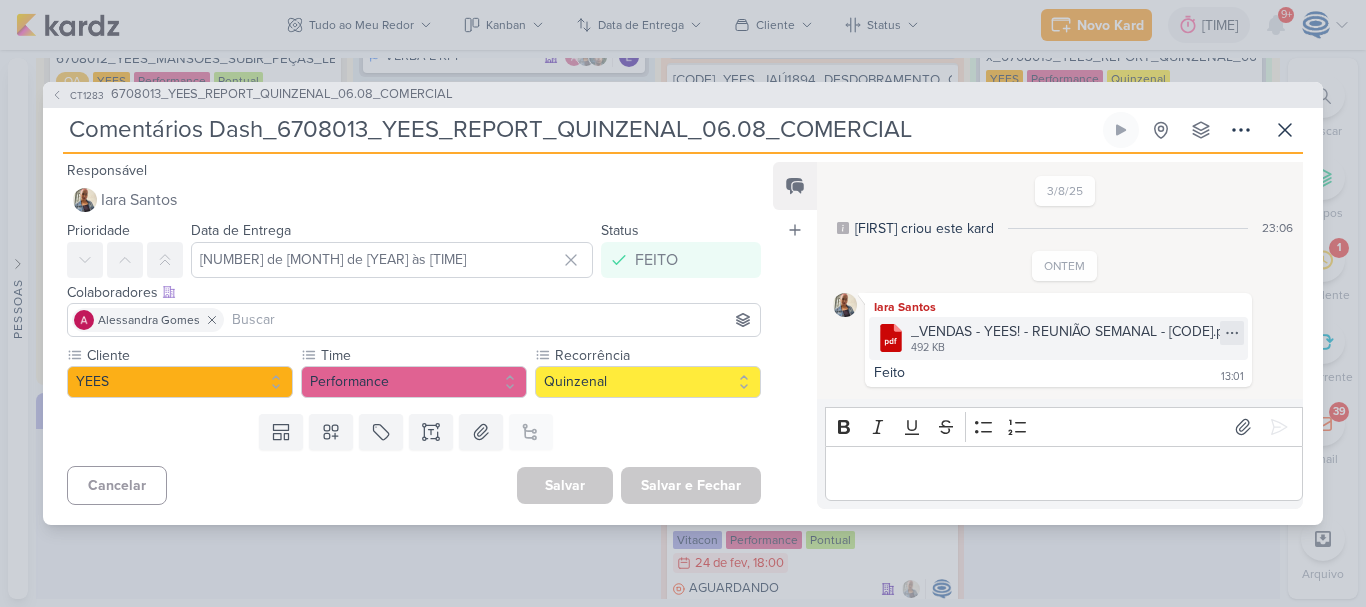 click 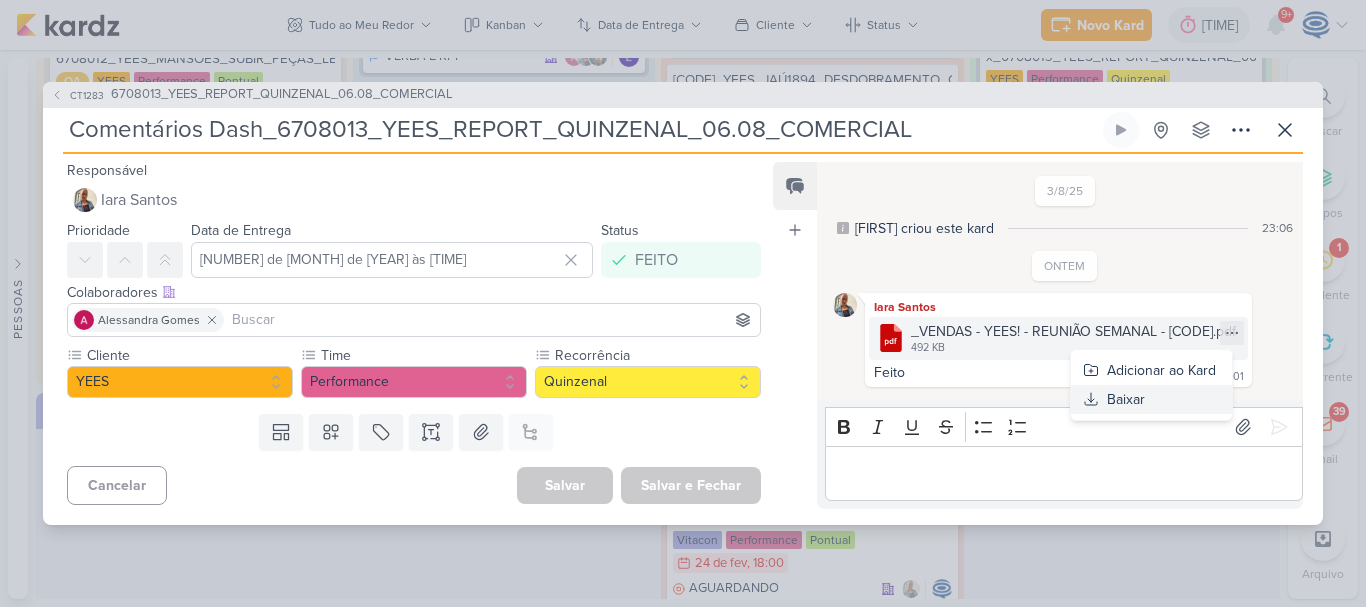 click on "Baixar" at bounding box center (1151, 399) 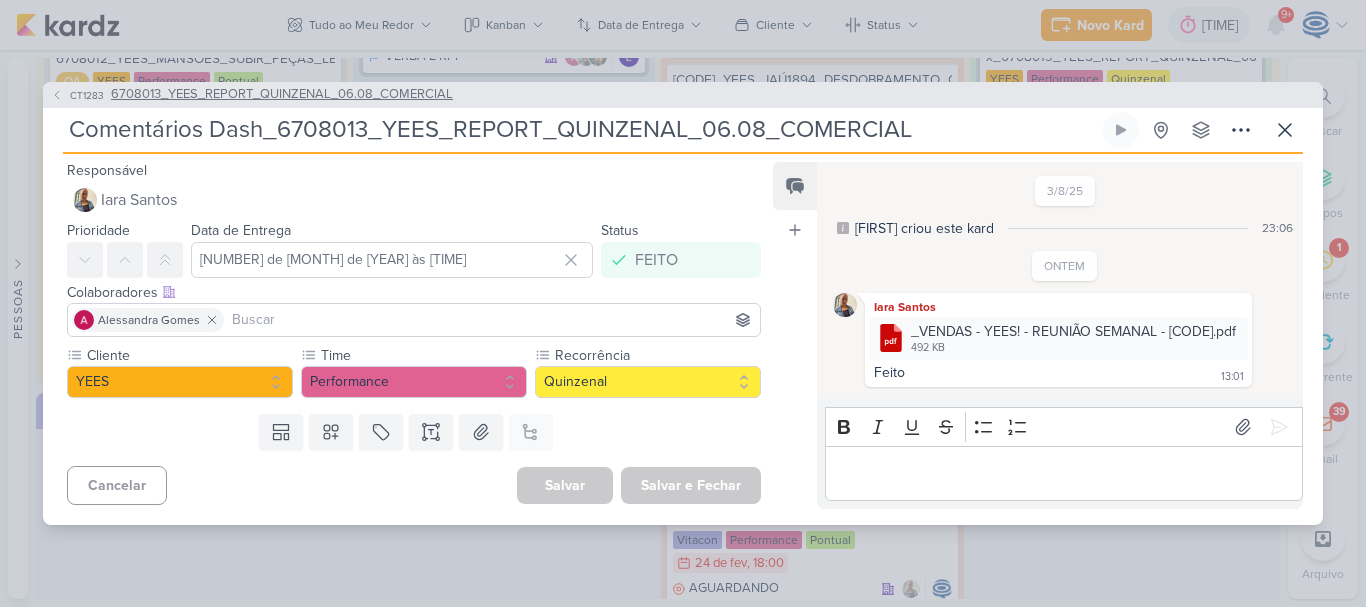 click on "6708013_YEES_REPORT_QUINZENAL_06.08_COMERCIAL" at bounding box center [282, 95] 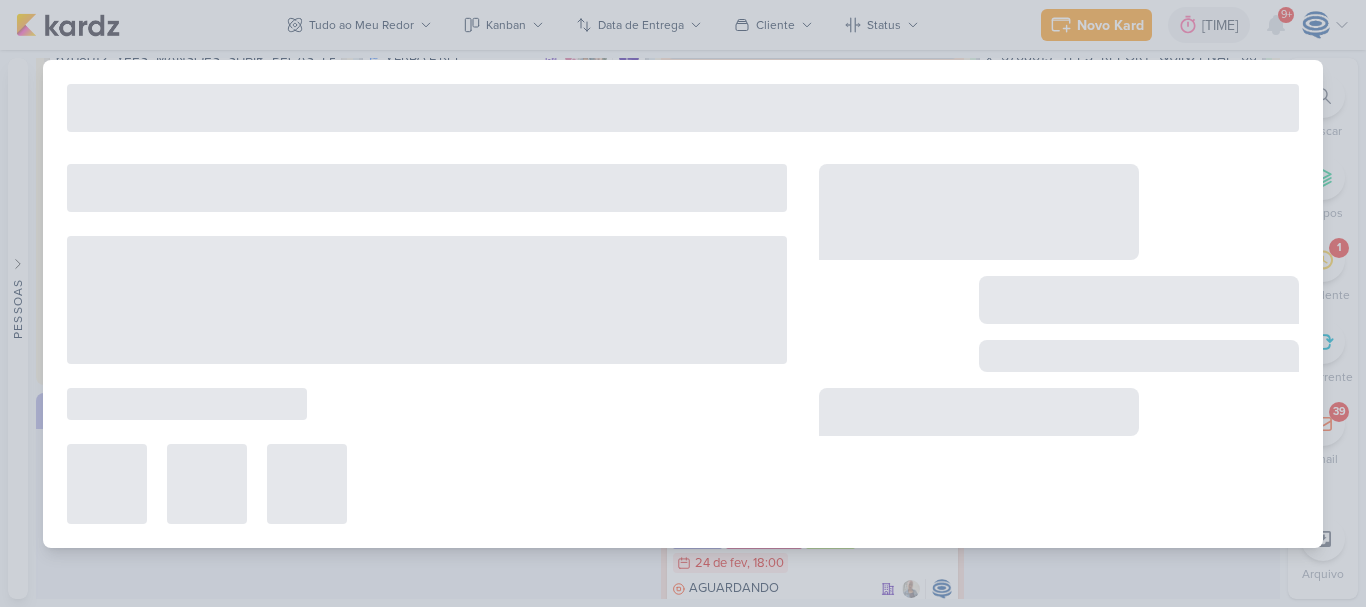 type on "6708013_YEES_REPORT_QUINZENAL_06.08_COMERCIAL" 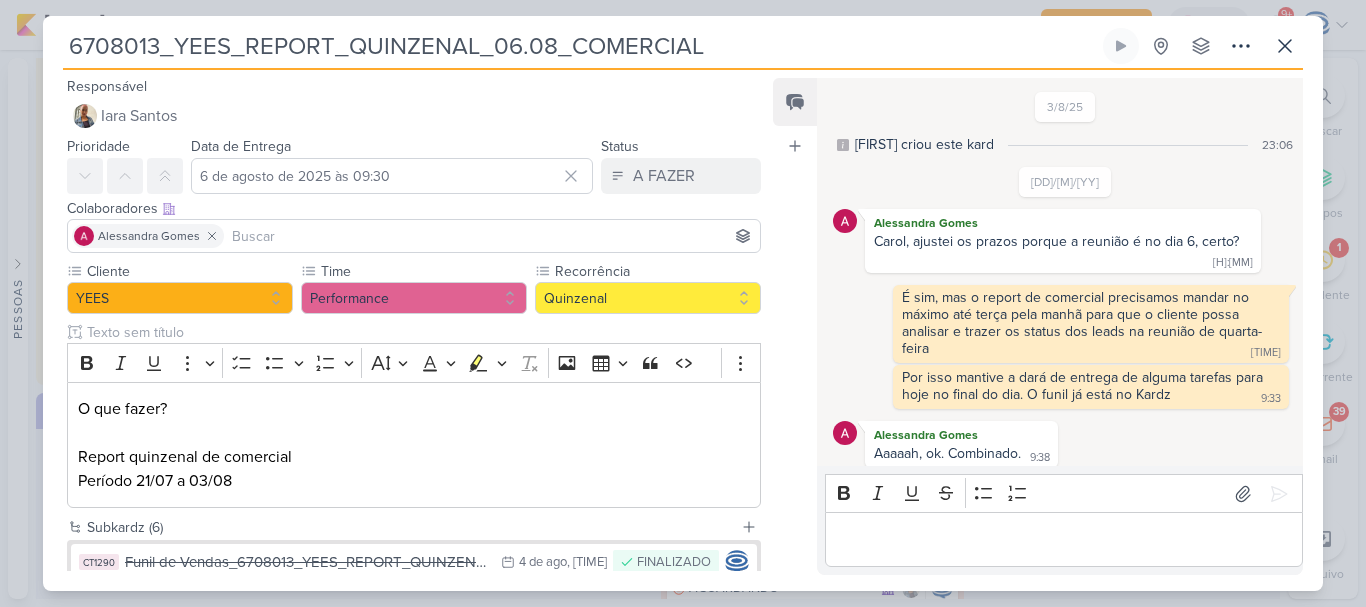 scroll, scrollTop: 10, scrollLeft: 0, axis: vertical 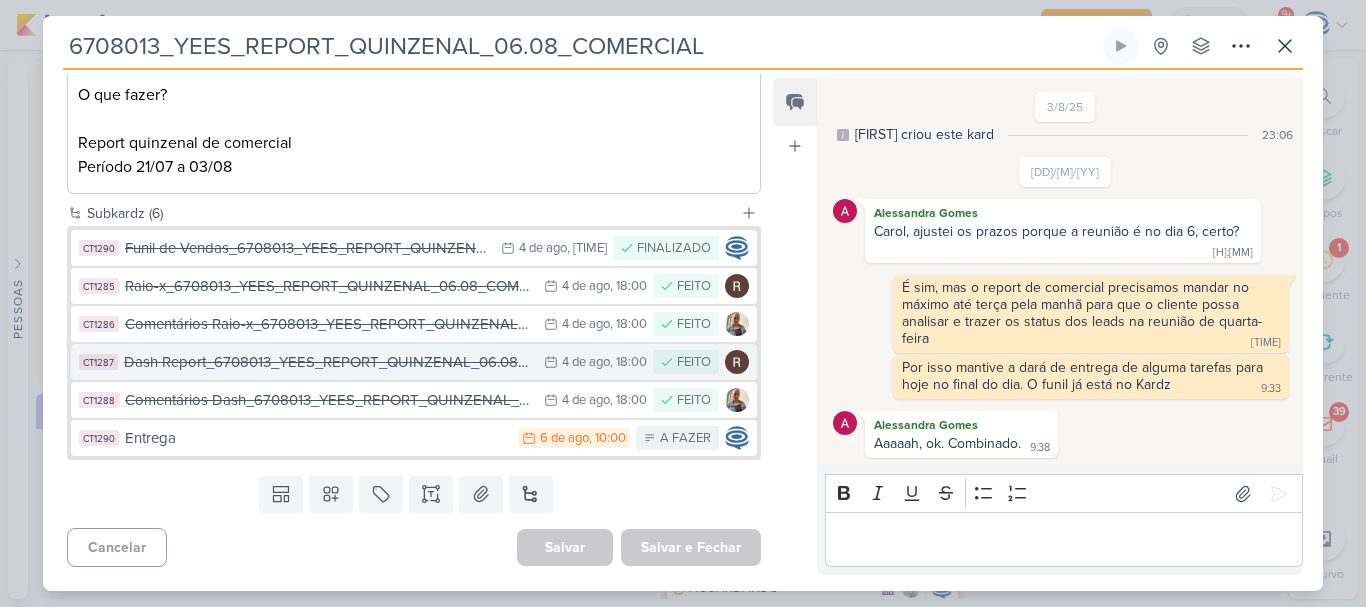 click on "Dash Report_6708013_YEES_REPORT_QUINZENAL_06.08_COMERCIAL" at bounding box center (329, 362) 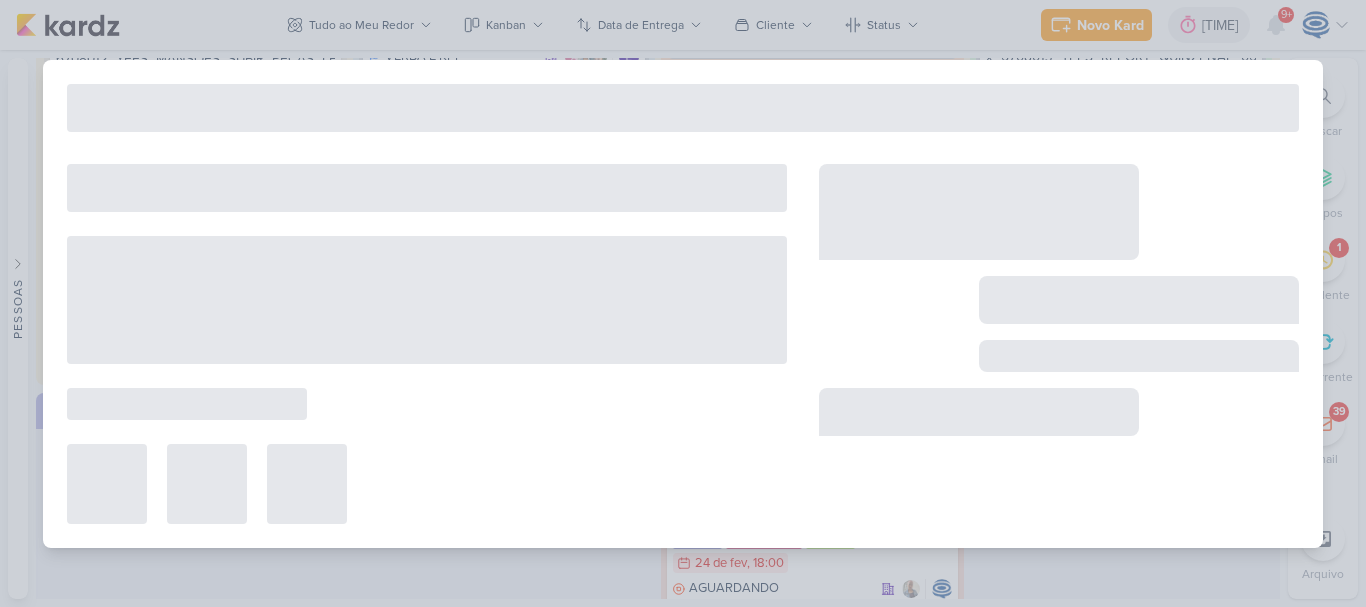 type on "Dash Report_6708013_YEES_REPORT_QUINZENAL_06.08_COMERCIAL" 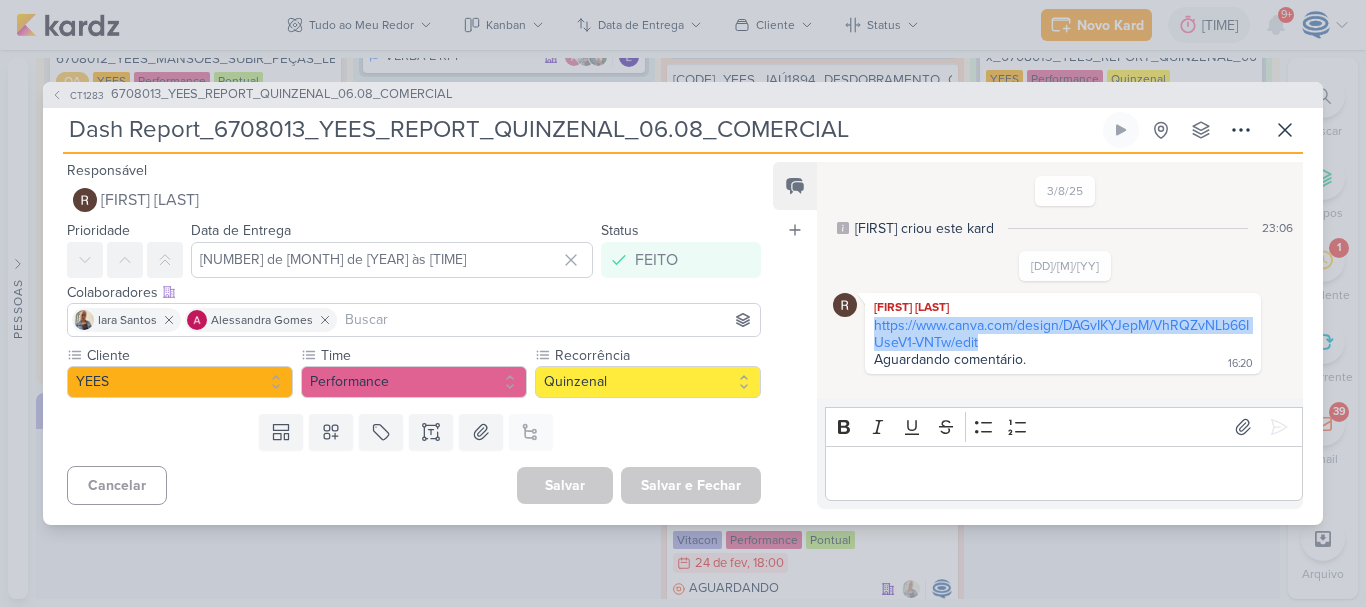 drag, startPoint x: 1040, startPoint y: 345, endPoint x: 869, endPoint y: 324, distance: 172.28465 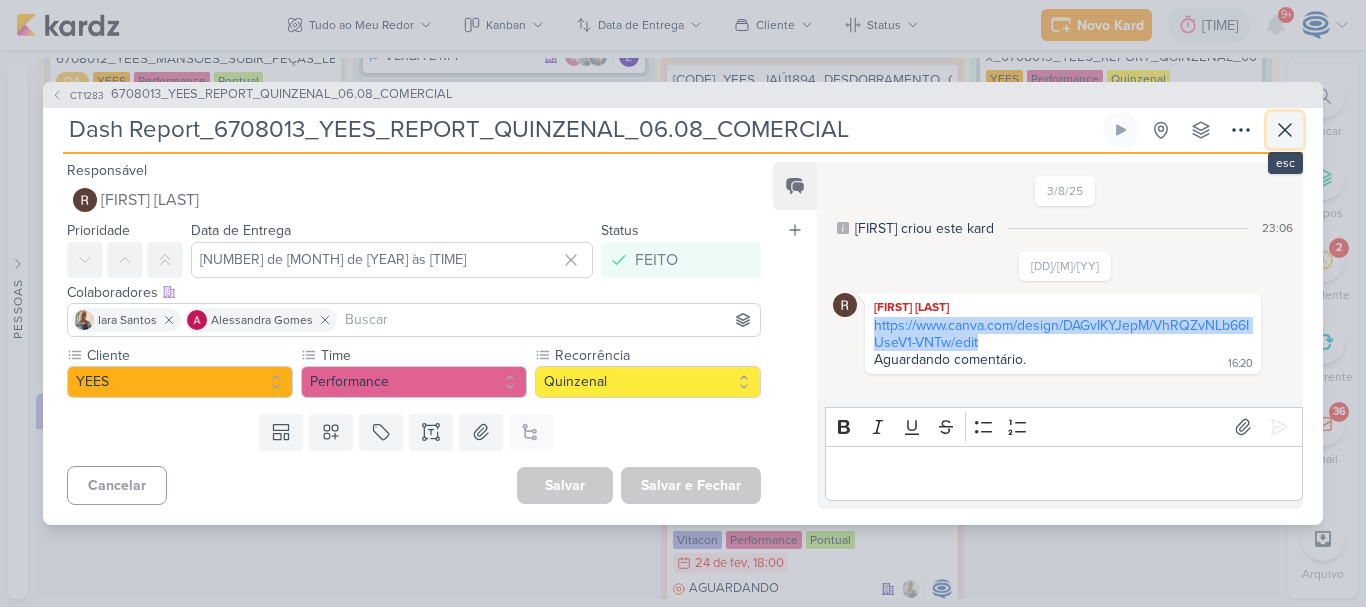 click 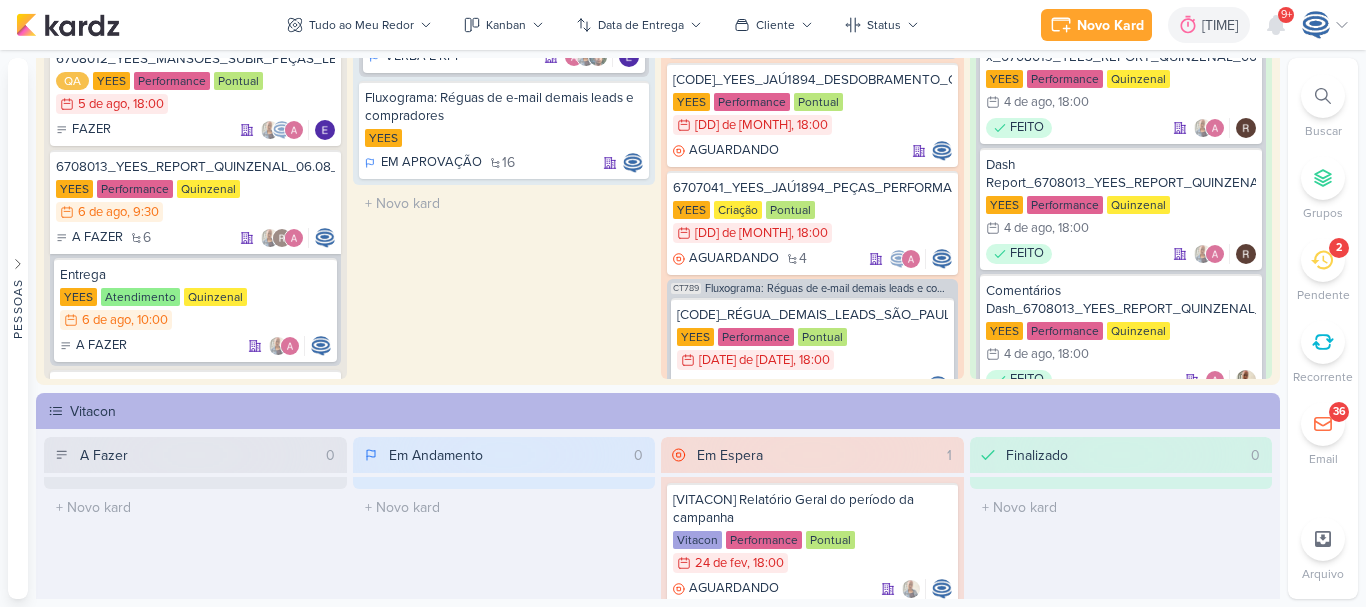 click 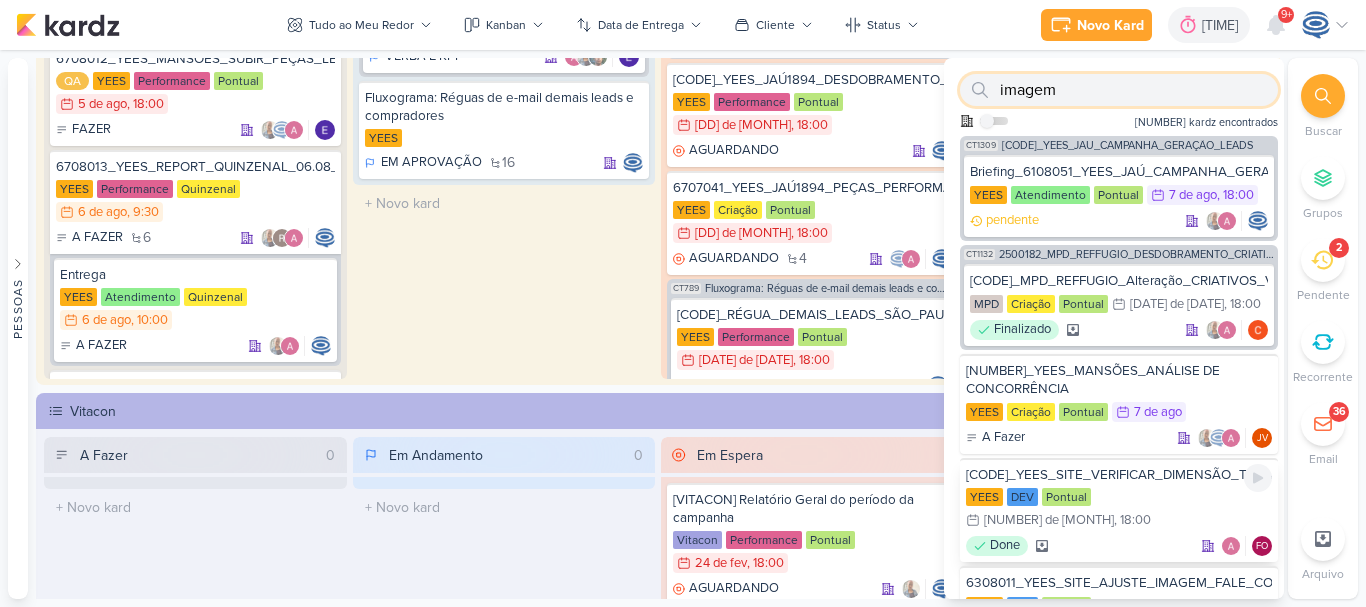 type on "imagem" 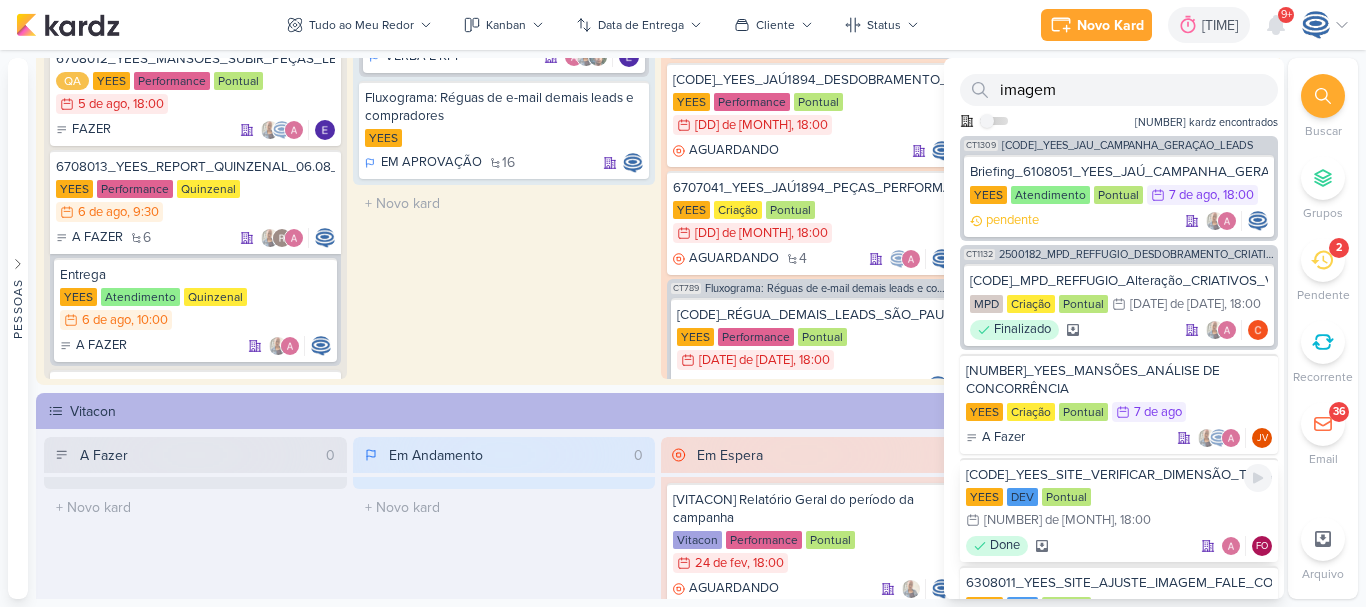 click on "[CODE]_YEES_SITE_VERIFICAR_DIMENSÃO_THUMB" at bounding box center [1119, 475] 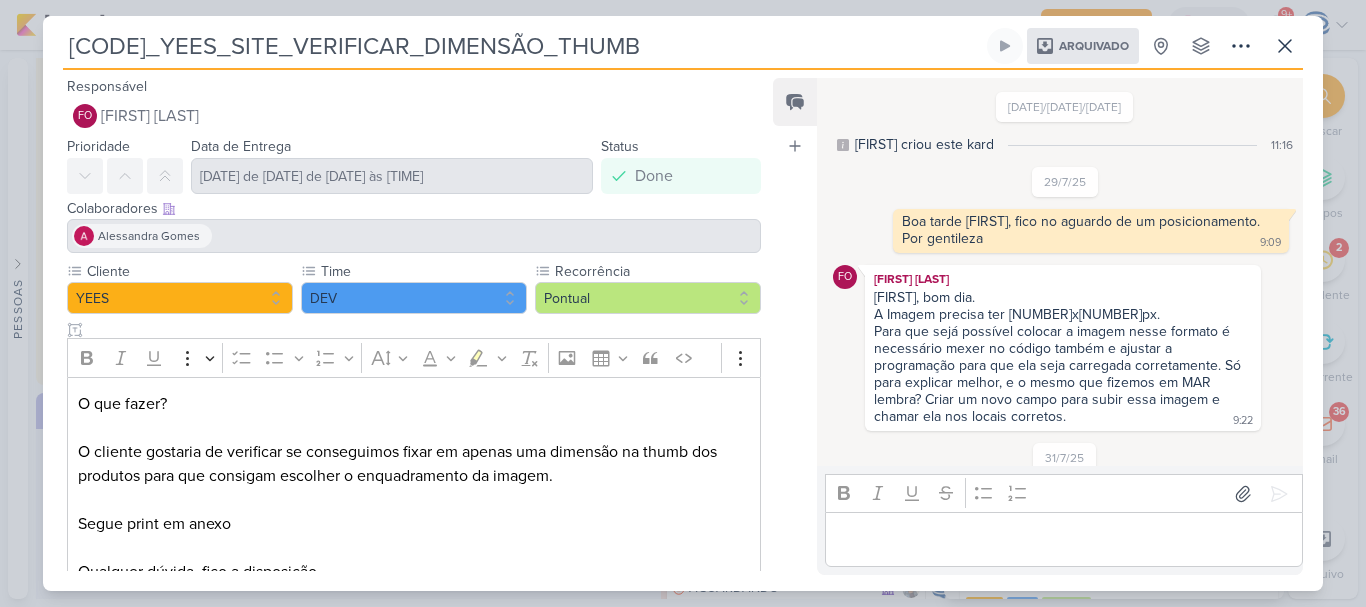 scroll, scrollTop: 129, scrollLeft: 0, axis: vertical 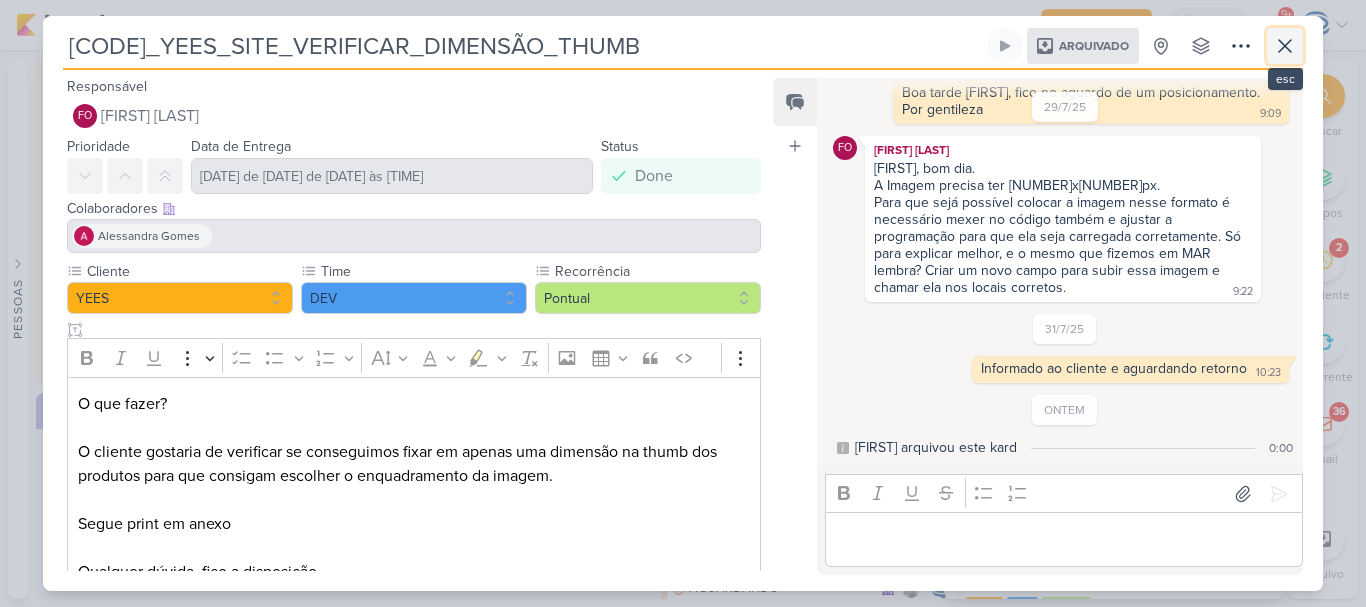 click 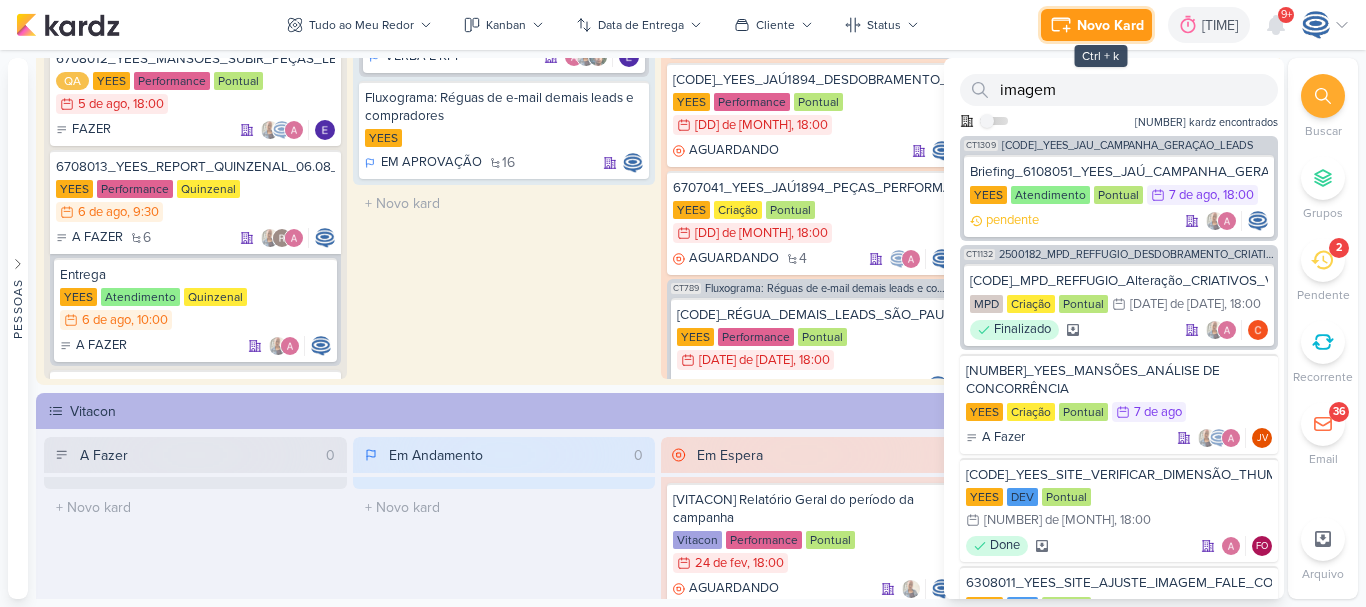 click on "Novo Kard" at bounding box center (1110, 25) 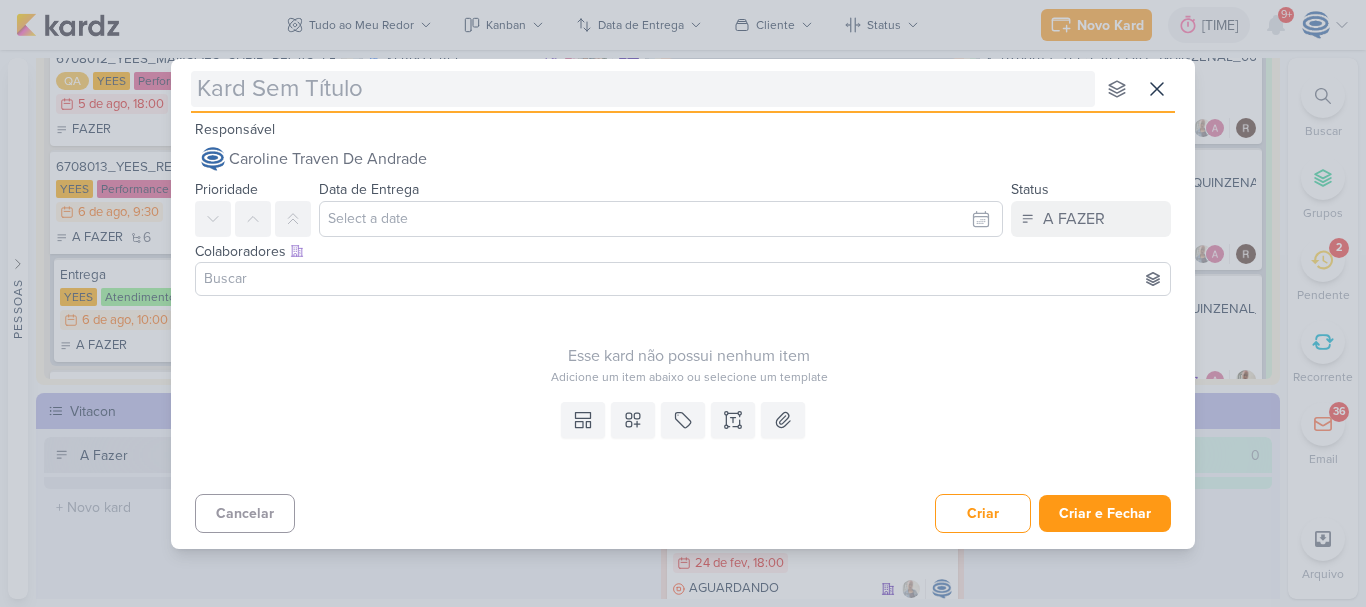 type on "[CODE]_YEES_SITE_AJUSTE_IMAGEM_THUMB" 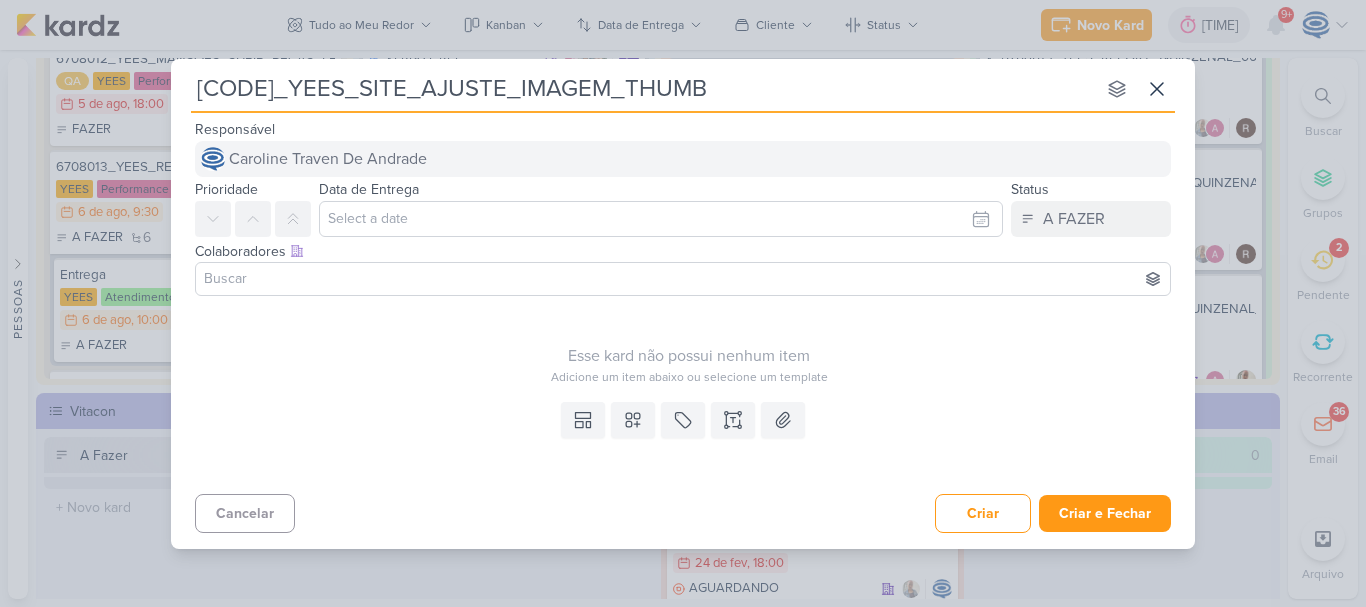 type 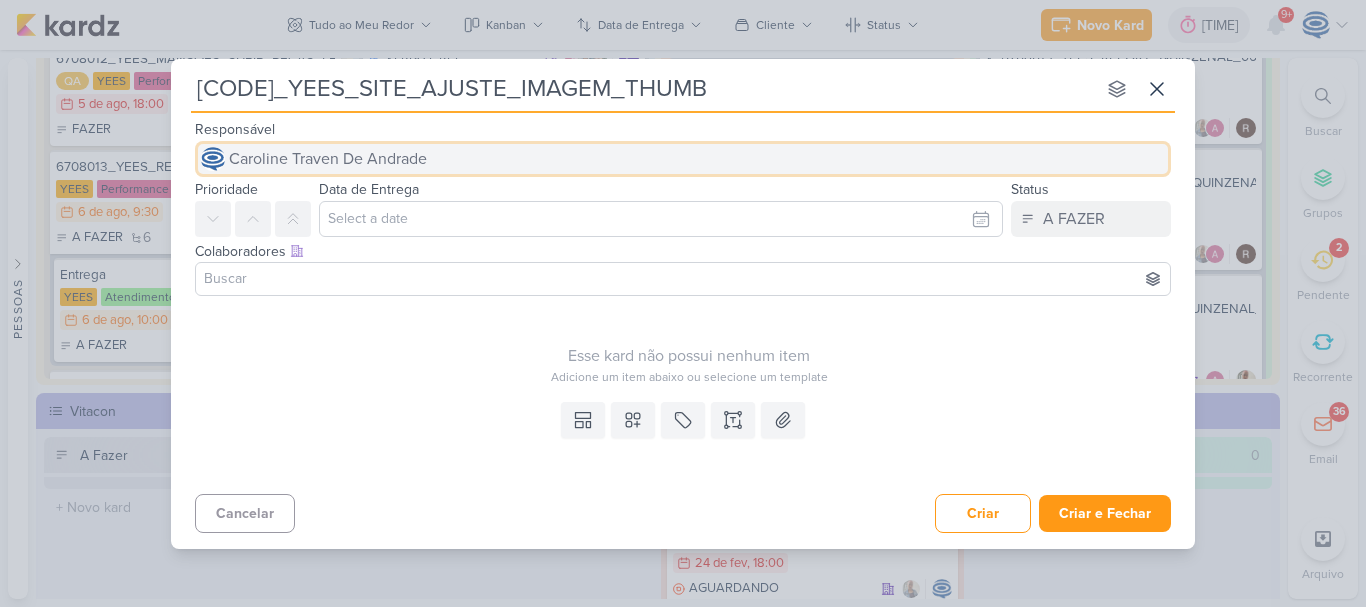 click on "Caroline Traven De Andrade" at bounding box center (328, 159) 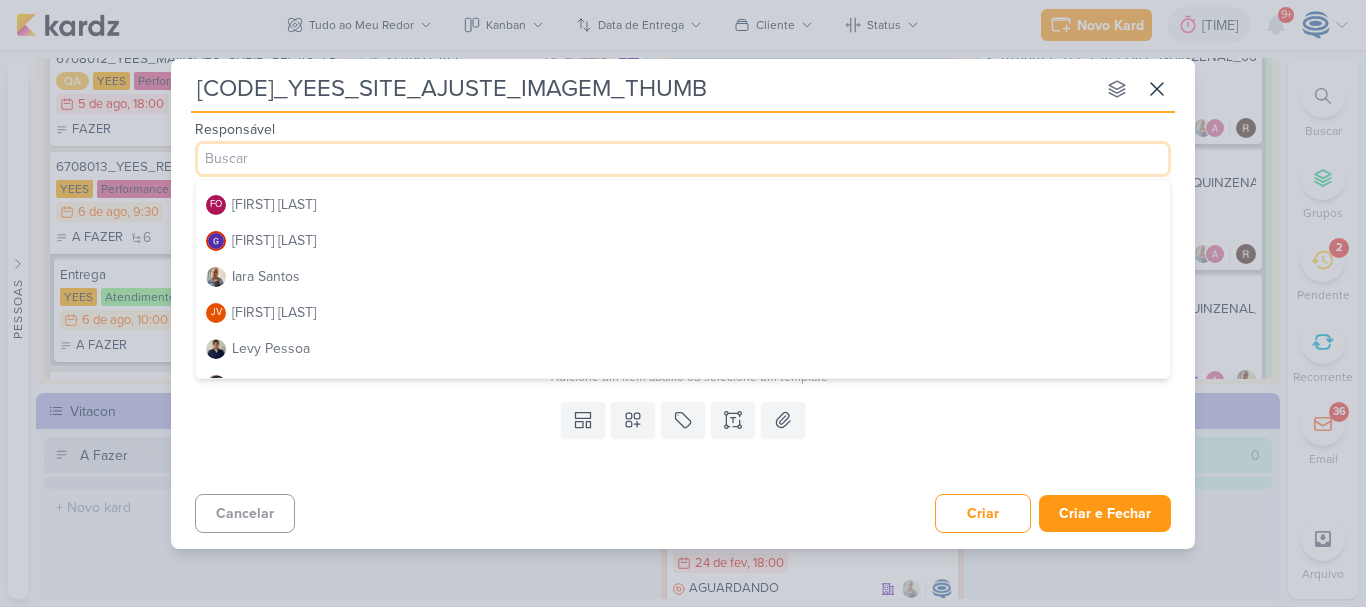 scroll, scrollTop: 210, scrollLeft: 0, axis: vertical 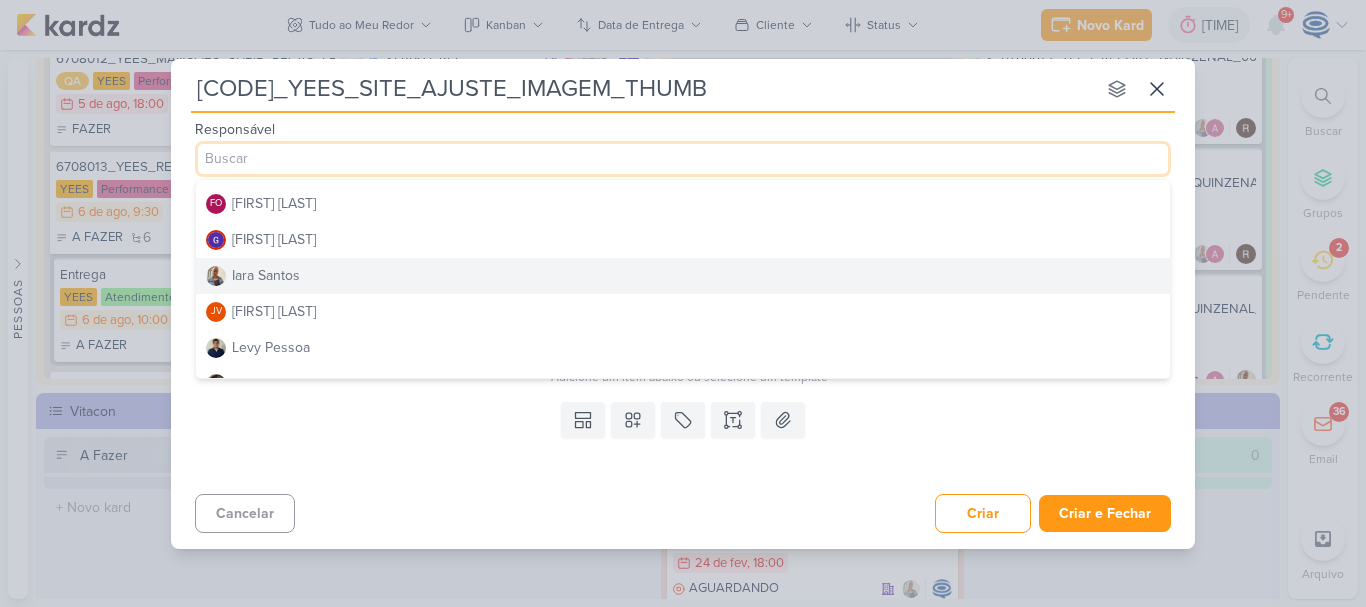 click on "Iara Santos" at bounding box center (683, 276) 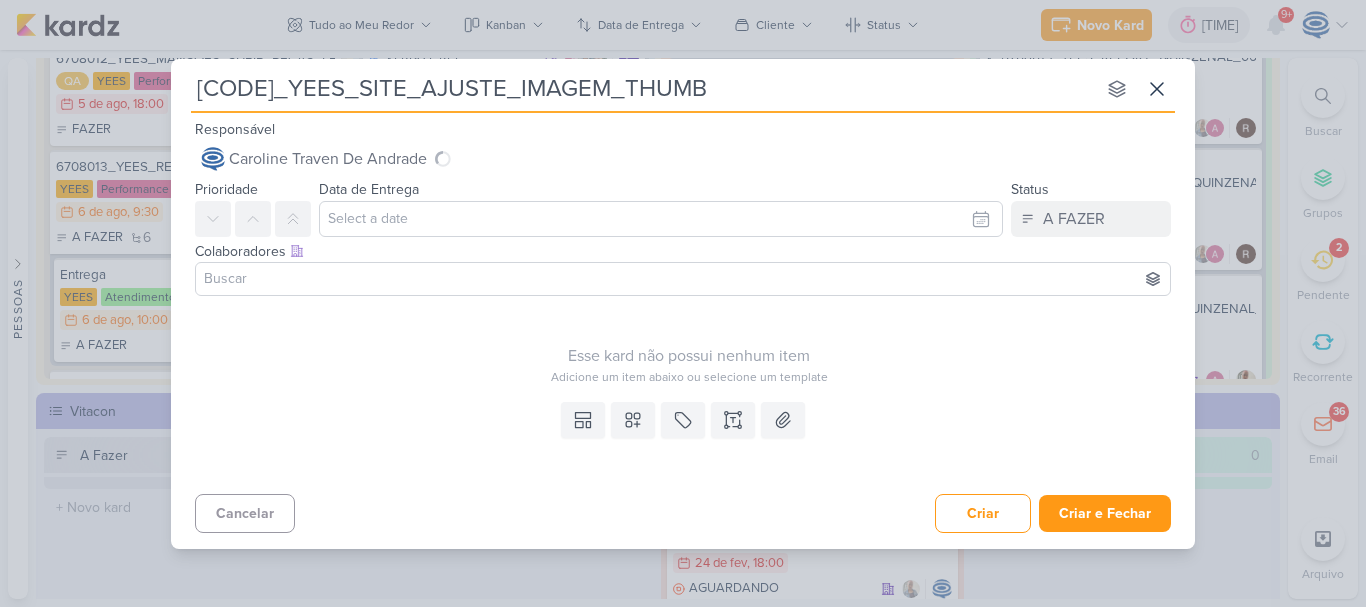 click at bounding box center [683, 279] 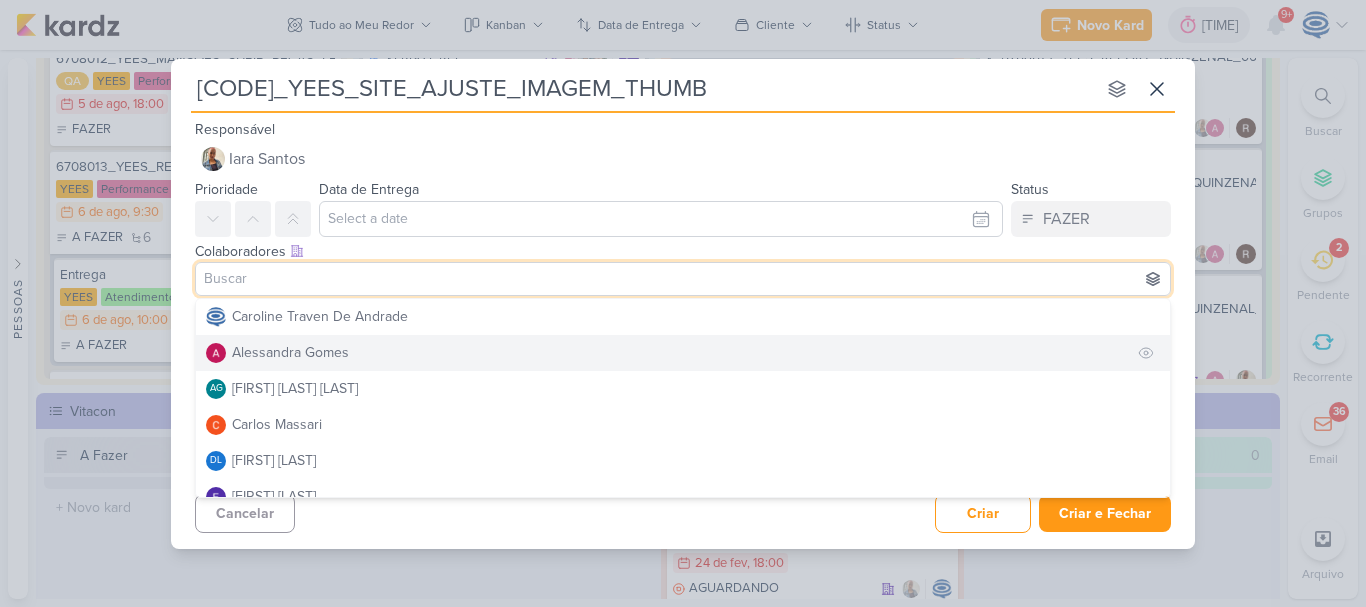 click on "Alessandra Gomes" at bounding box center (683, 353) 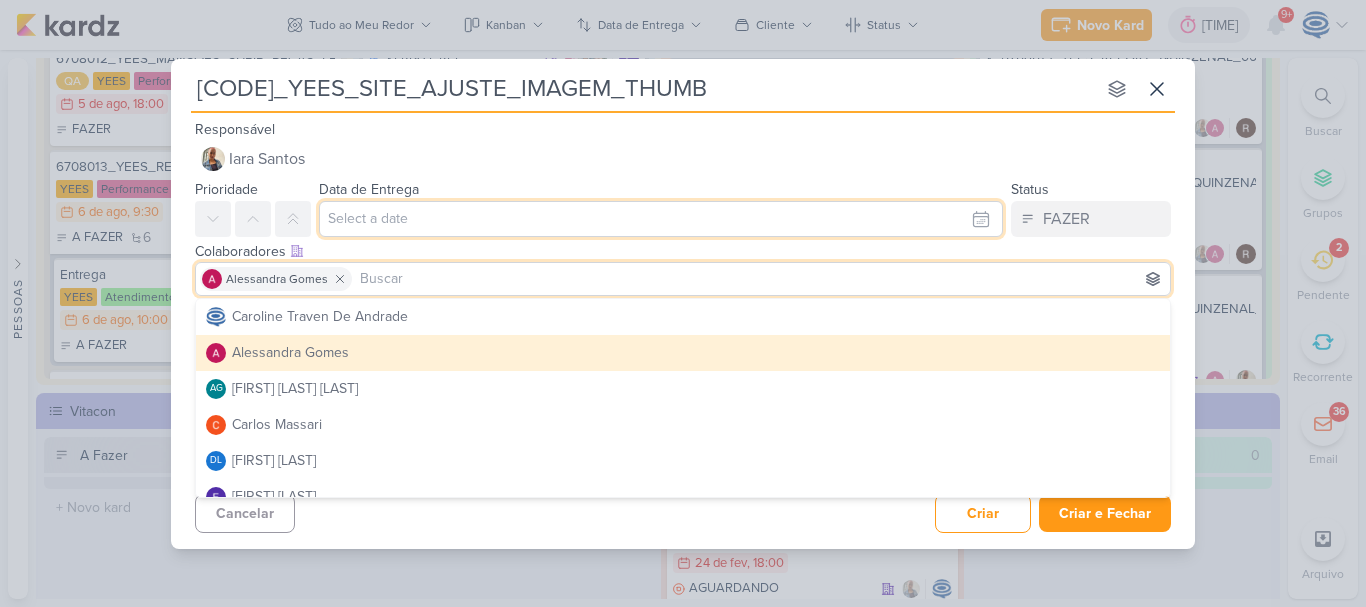 click at bounding box center [661, 219] 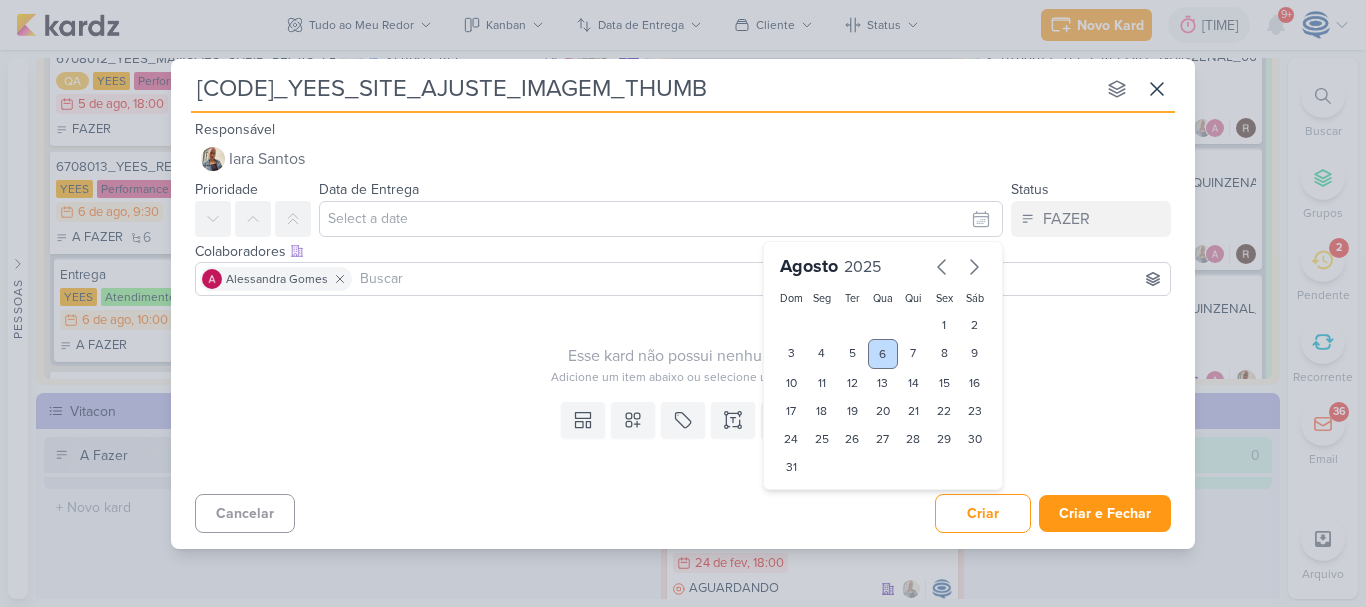 click on "6" at bounding box center [883, 354] 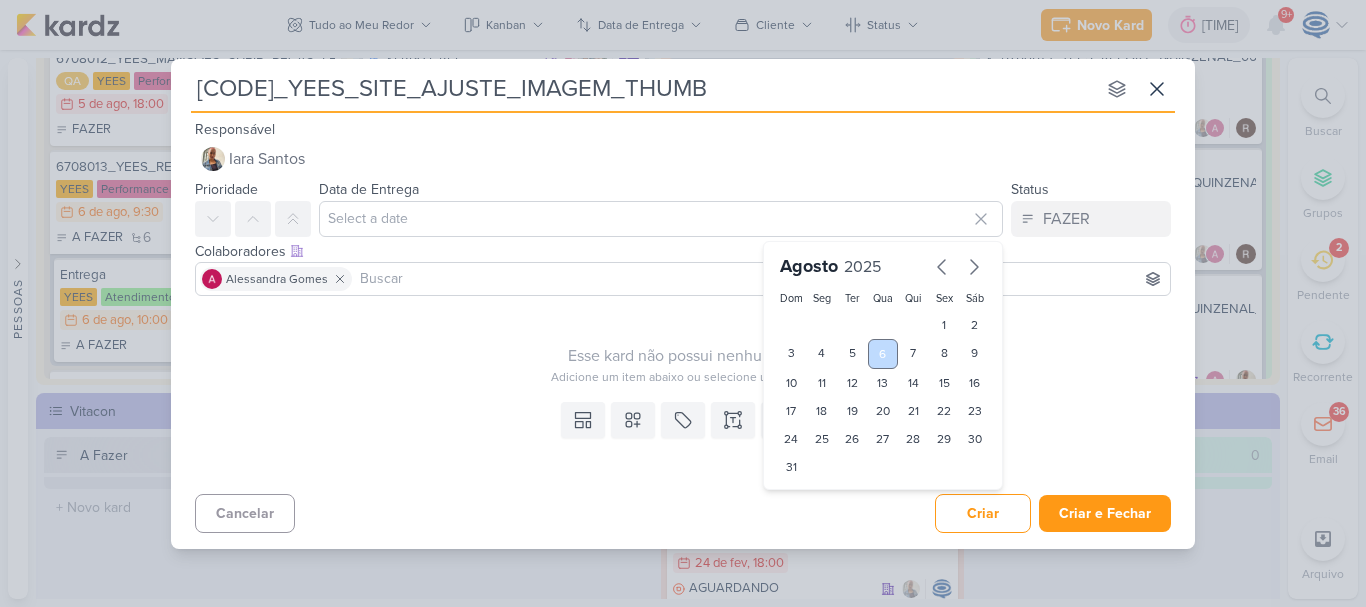 type on "[DATE] de [DATE] de [DATE] às [TIME]" 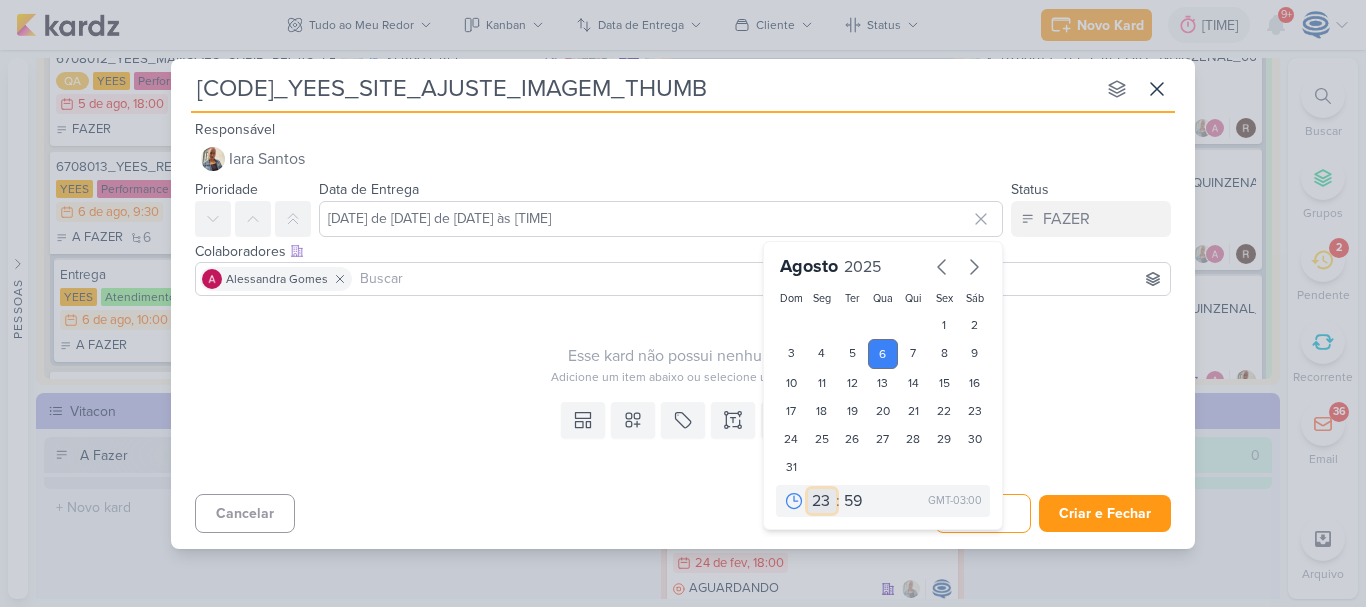 click on "00 01 02 03 04 05 06 07 08 09 10 11 12 13 14 15 16 17 18 19 20 21 22 23" at bounding box center [822, 501] 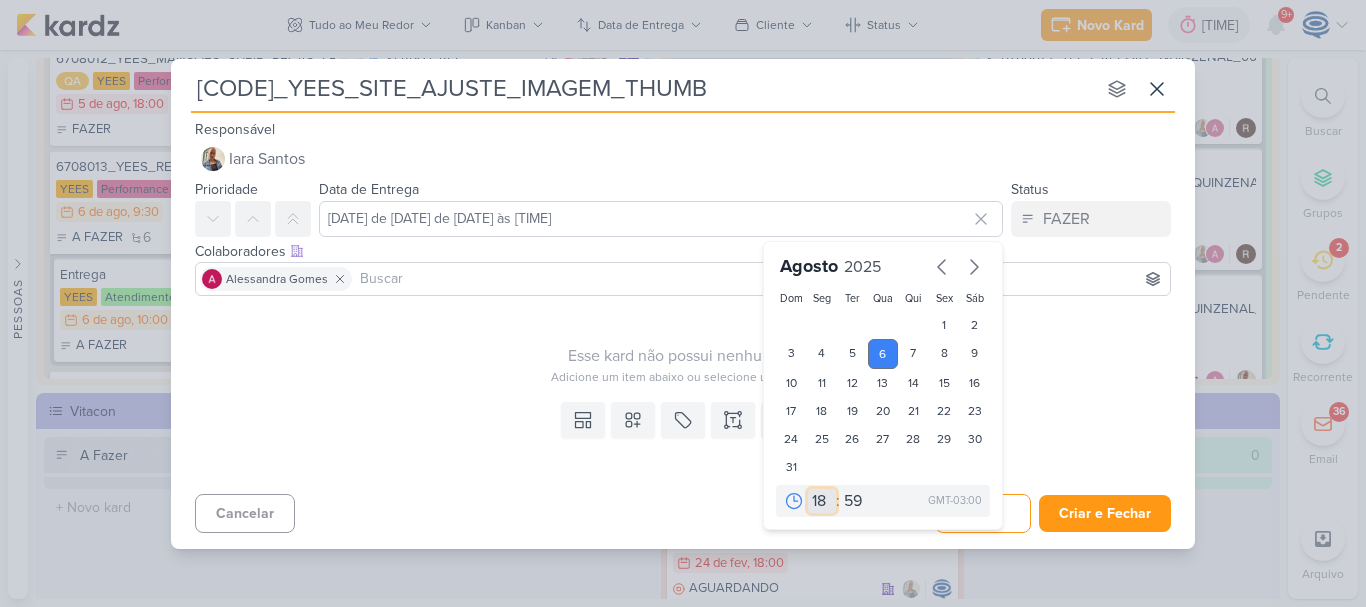 click on "00 01 02 03 04 05 06 07 08 09 10 11 12 13 14 15 16 17 18 19 20 21 22 23" at bounding box center [822, 501] 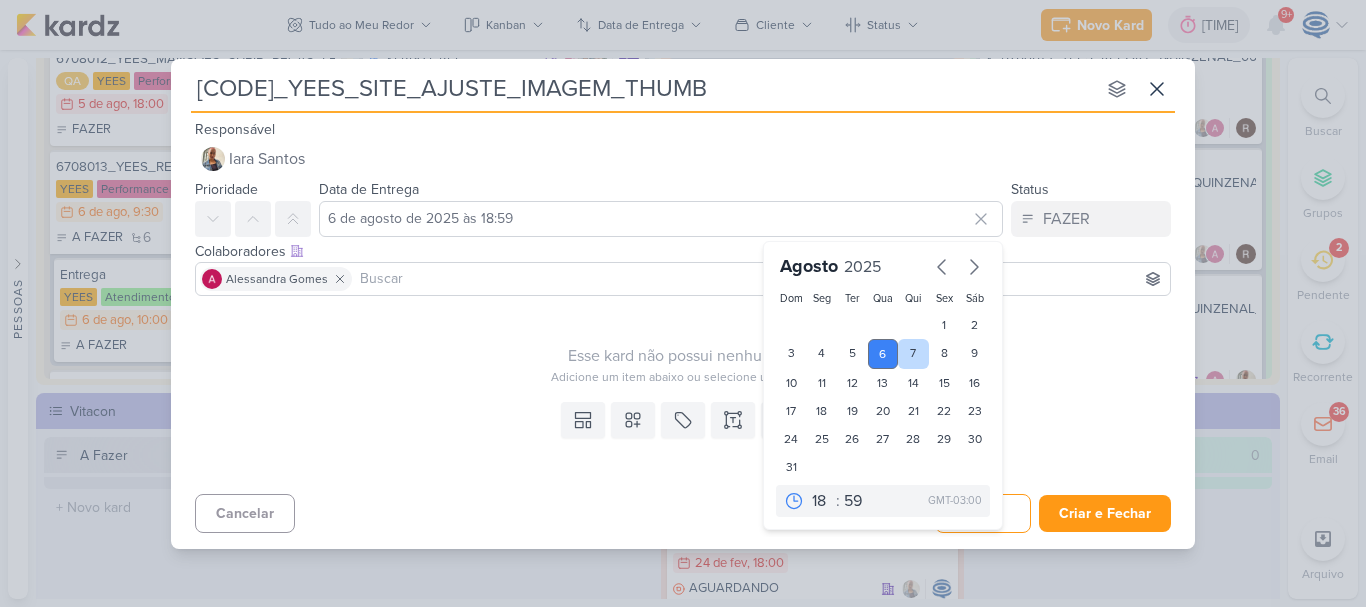 click on "7" at bounding box center (913, 354) 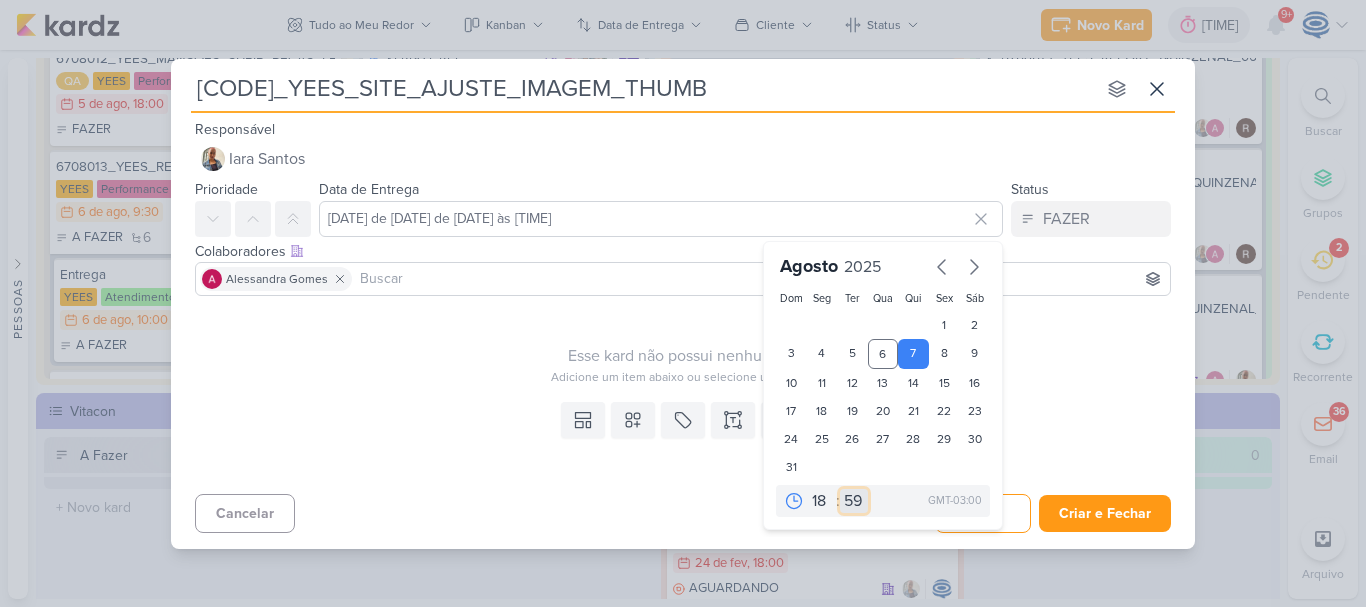 click on "00 05 10 15 20 25 30 35 40 45 50 55
59" at bounding box center [854, 501] 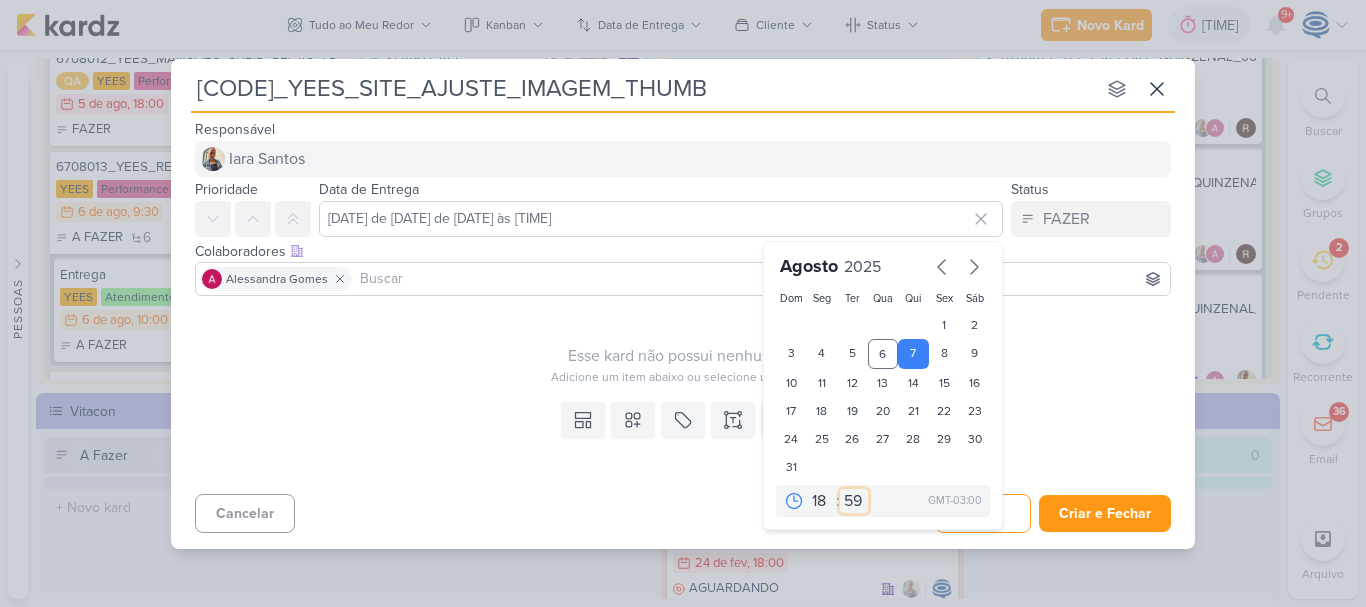 select on "0" 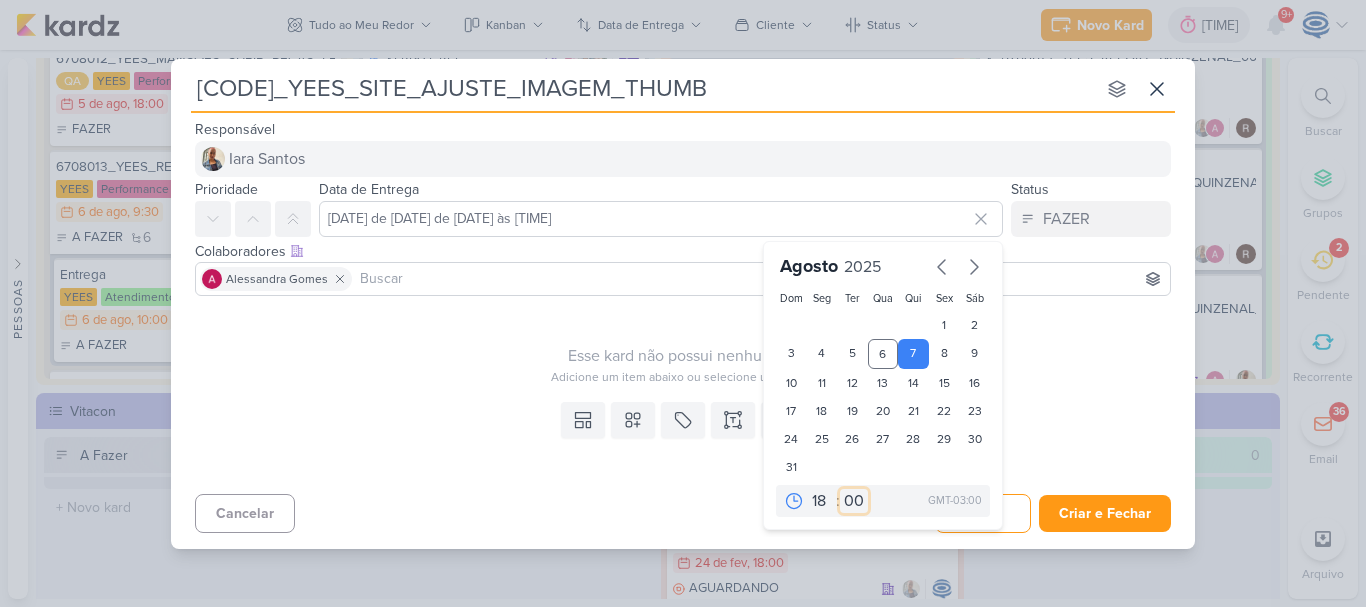 click on "00 05 10 15 20 25 30 35 40 45 50 55
59" at bounding box center [854, 501] 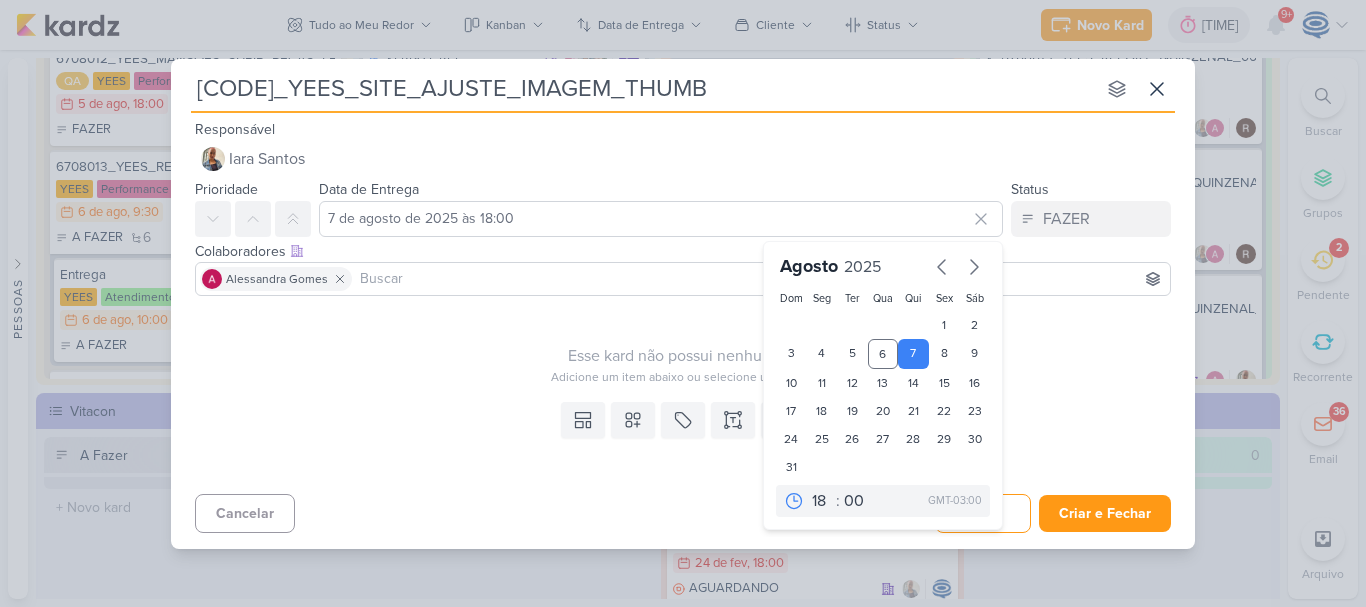 click on "Esse kard não possui nenhum item Adicione um item abaixo ou selecione um template" at bounding box center [689, 345] 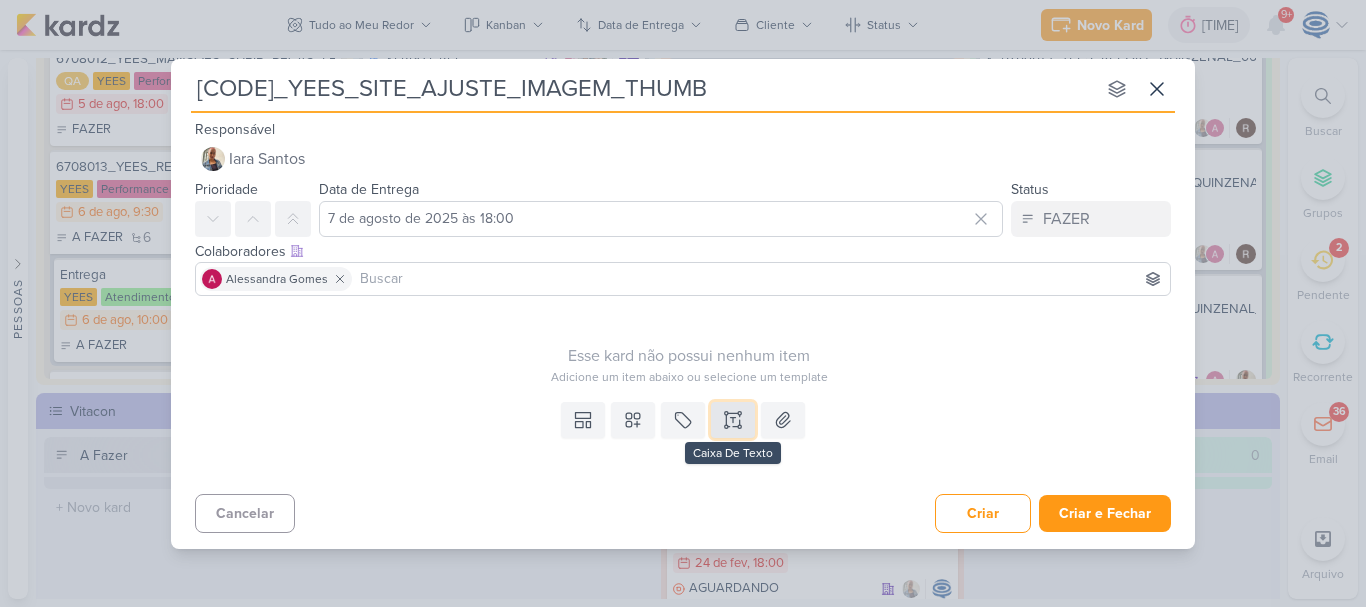 click 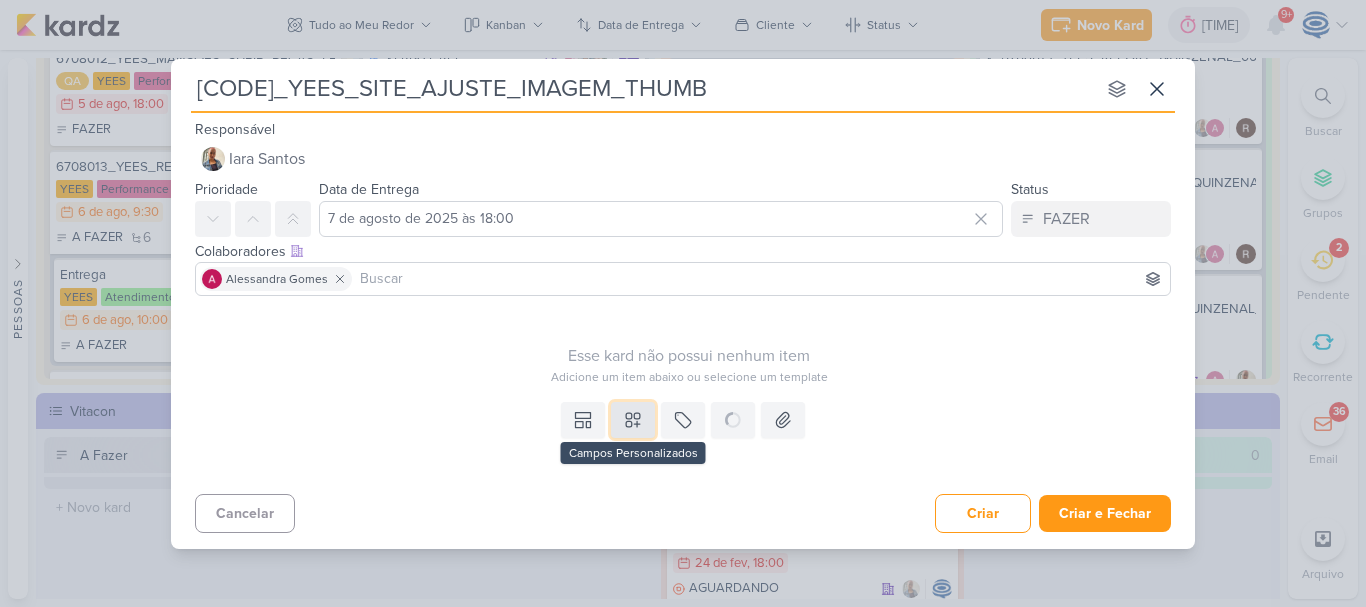 click 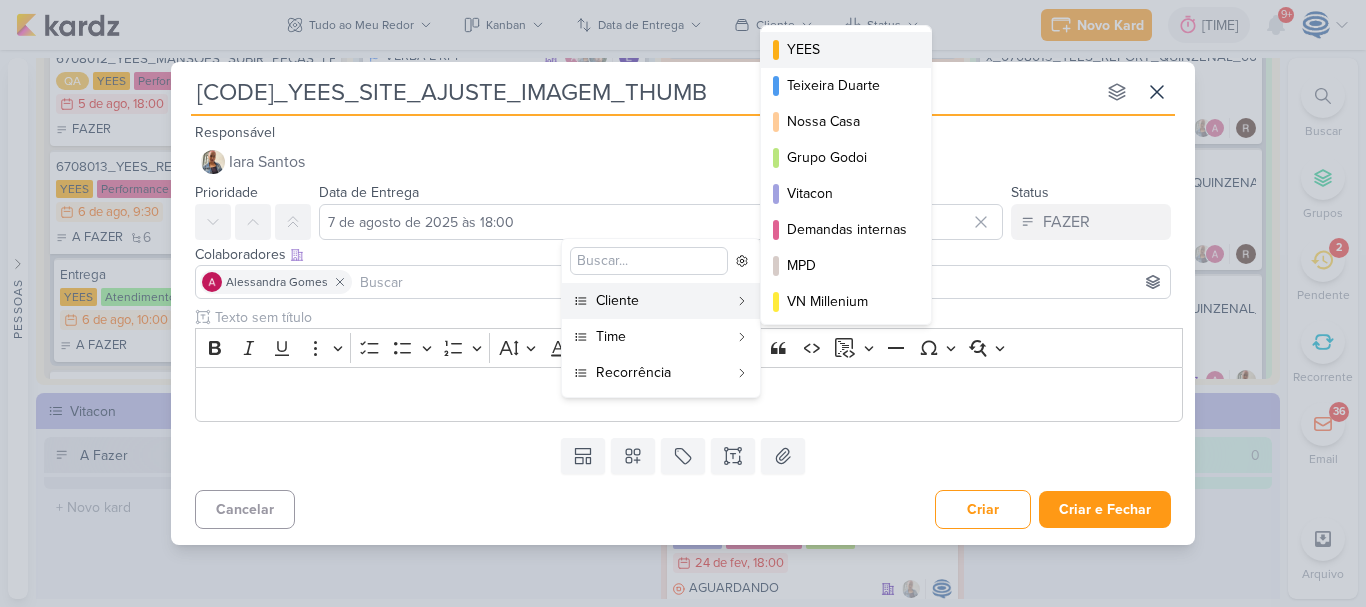 click on "YEES" at bounding box center (847, 49) 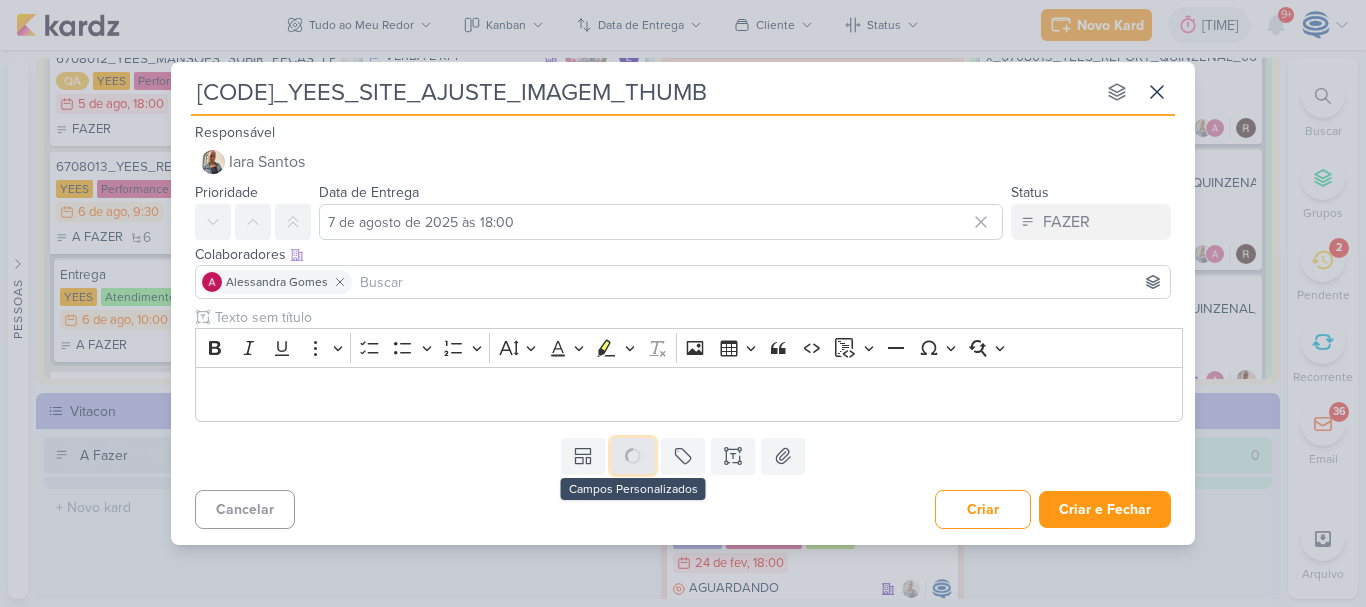 click on "Responsável
[FIRST] [LAST]
[FIRST] [LAST]
[FIRST] [LAST]
AG
[FIRST] [LAST]
[FIRST] [LAST]
DL
[FIRST] [LAST]
[FIRST] [LAST]
FO
[FIRST] [LAST]
[FIRST] [LAST]
JV" at bounding box center [683, 326] 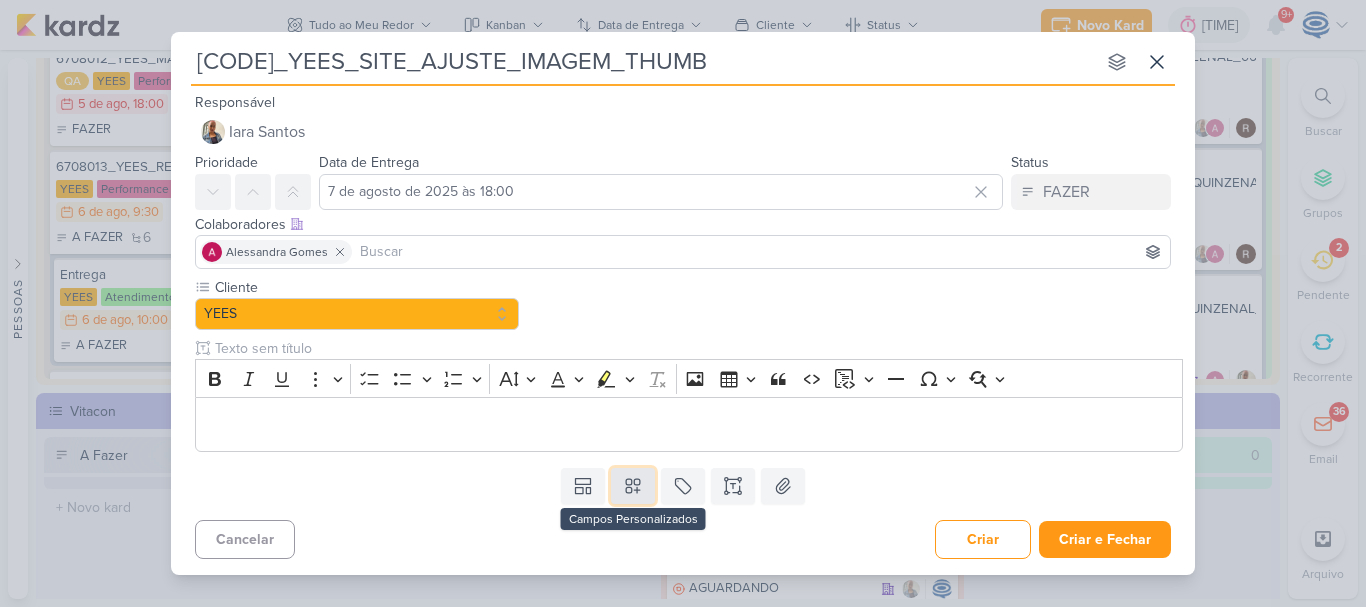 click 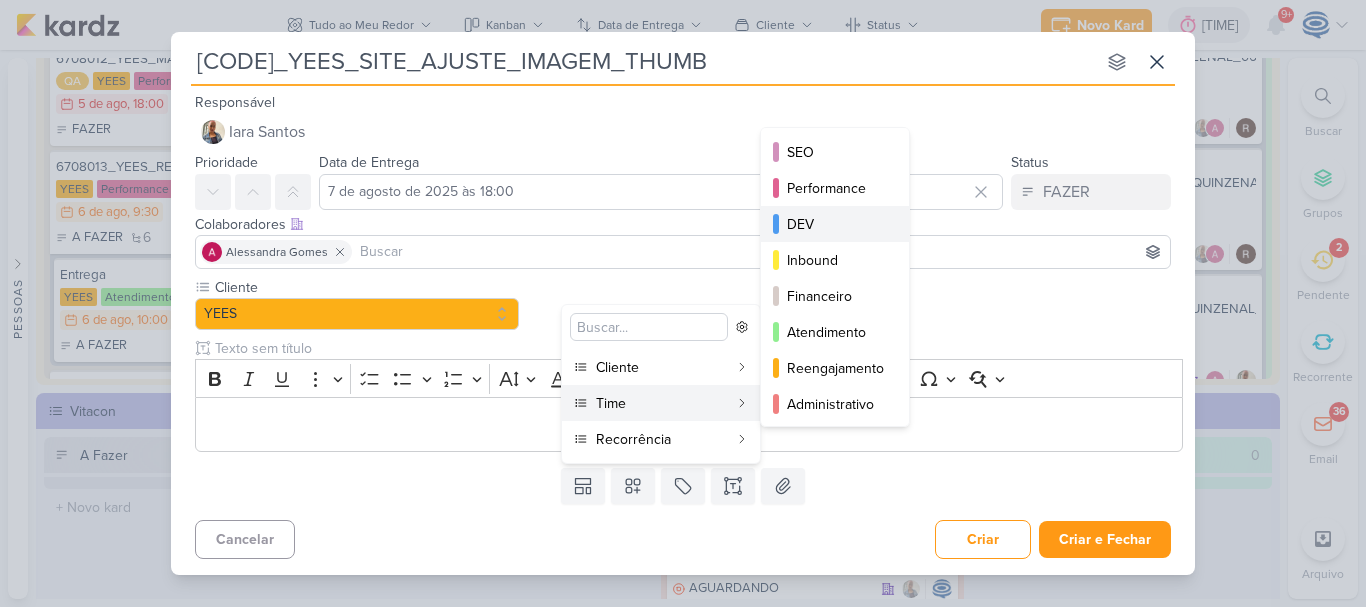 click on "DEV" at bounding box center (835, 224) 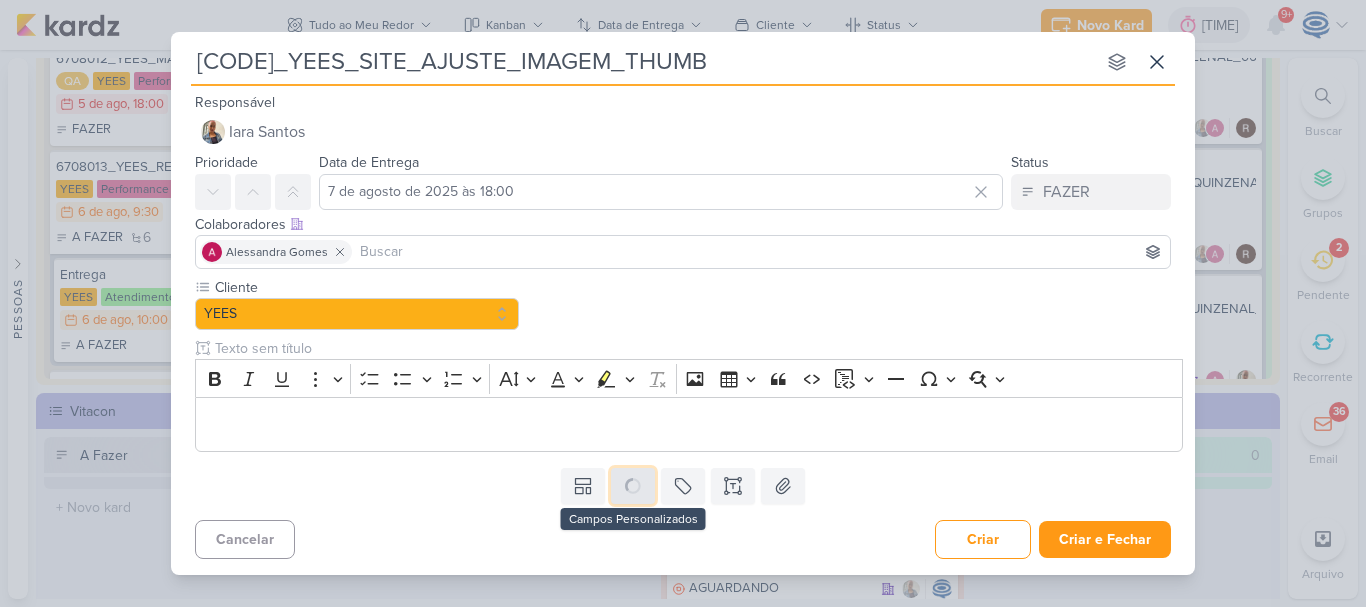 click at bounding box center [633, 486] 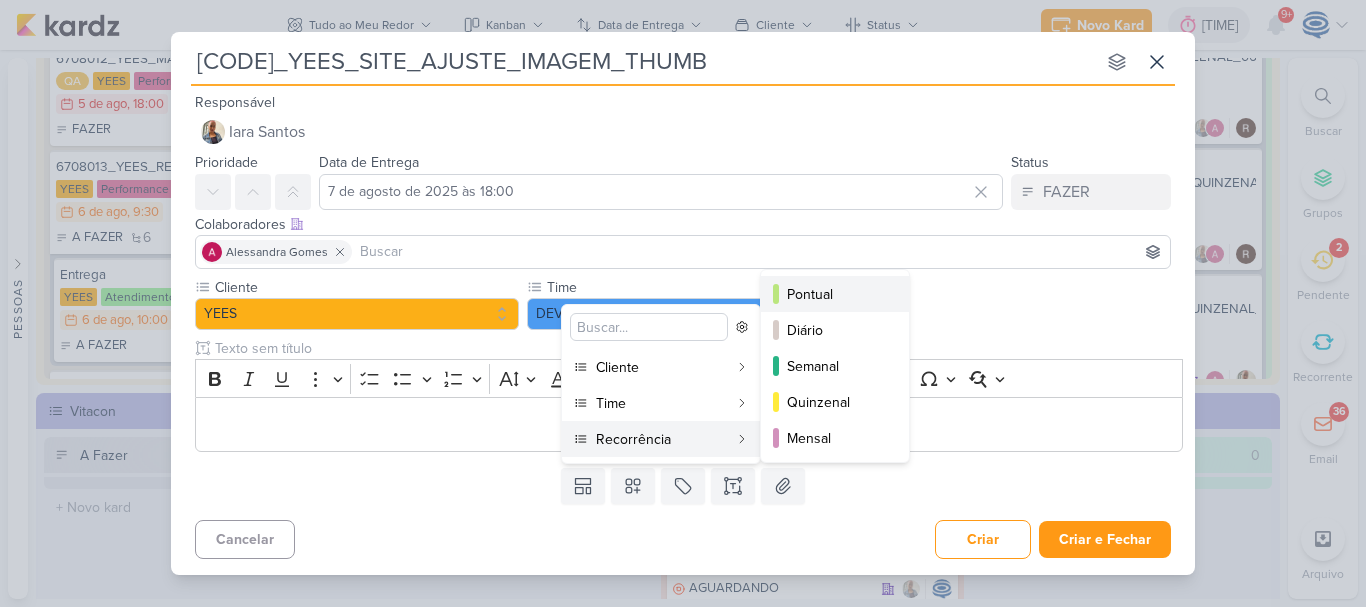 click on "Pontual" at bounding box center (836, 294) 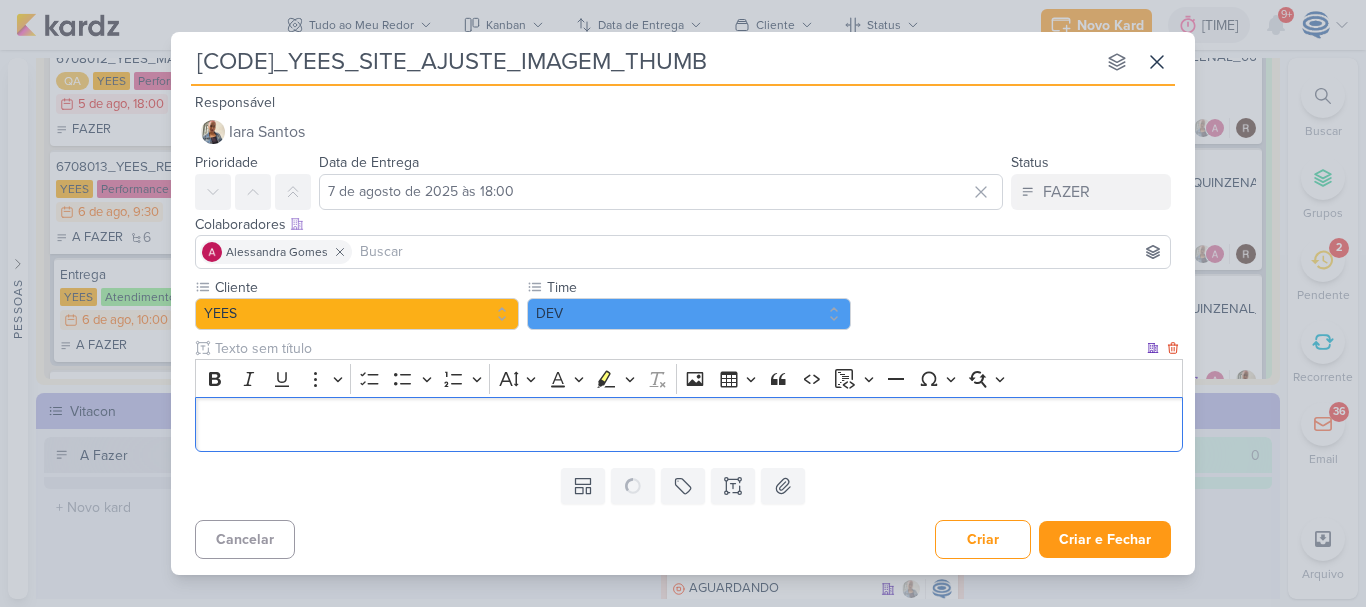 click at bounding box center [689, 424] 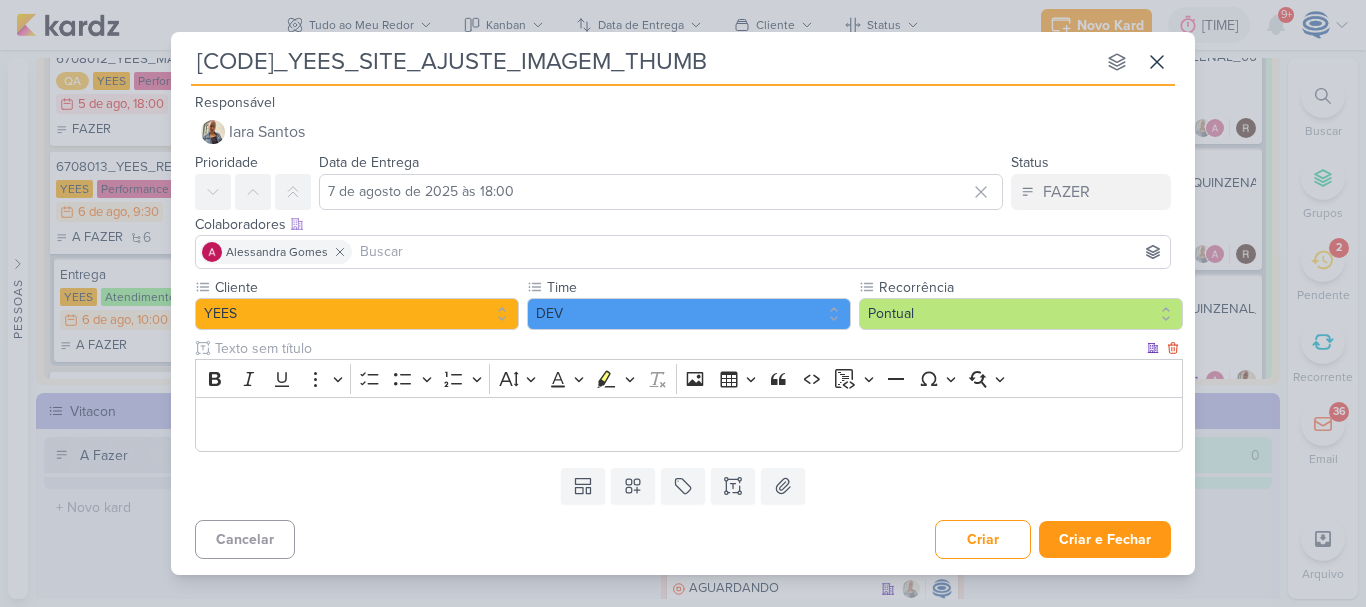 click at bounding box center (689, 424) 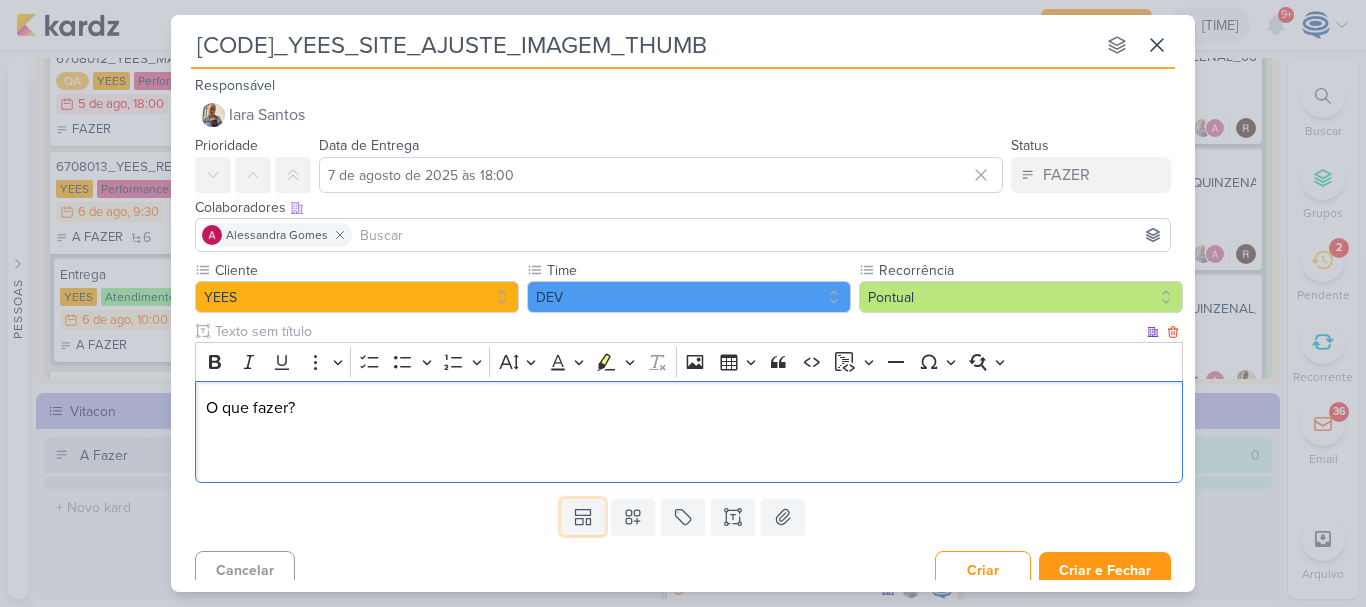 type 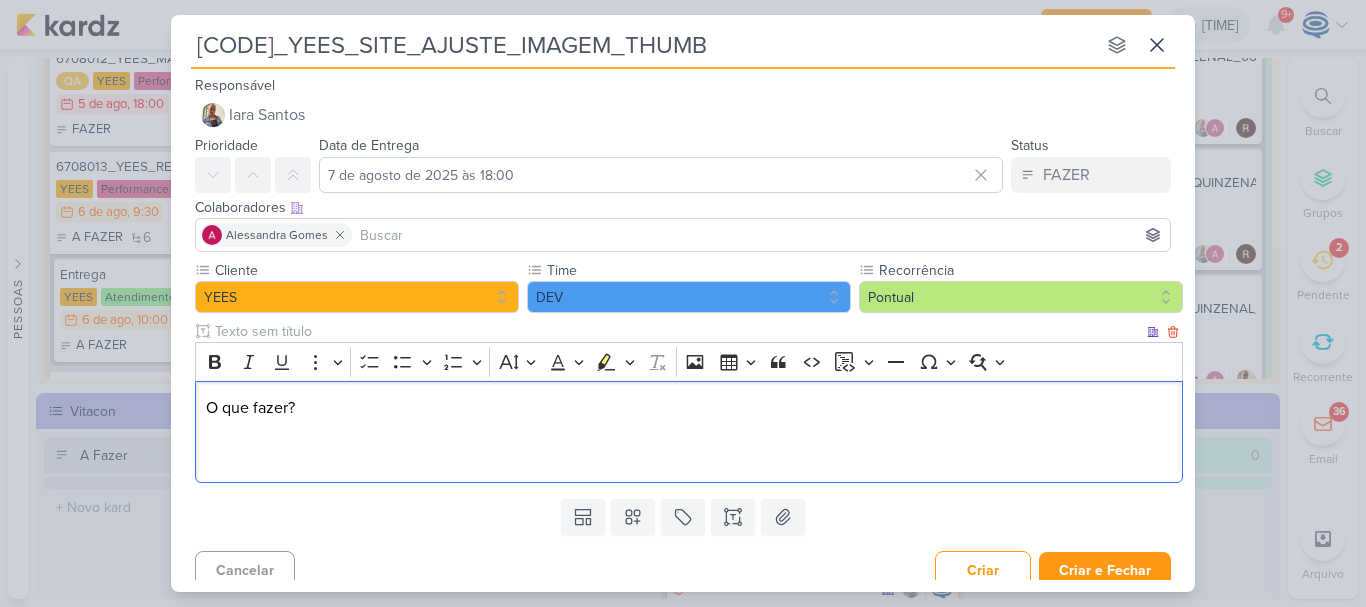 click on "O que fazer?" at bounding box center [689, 432] 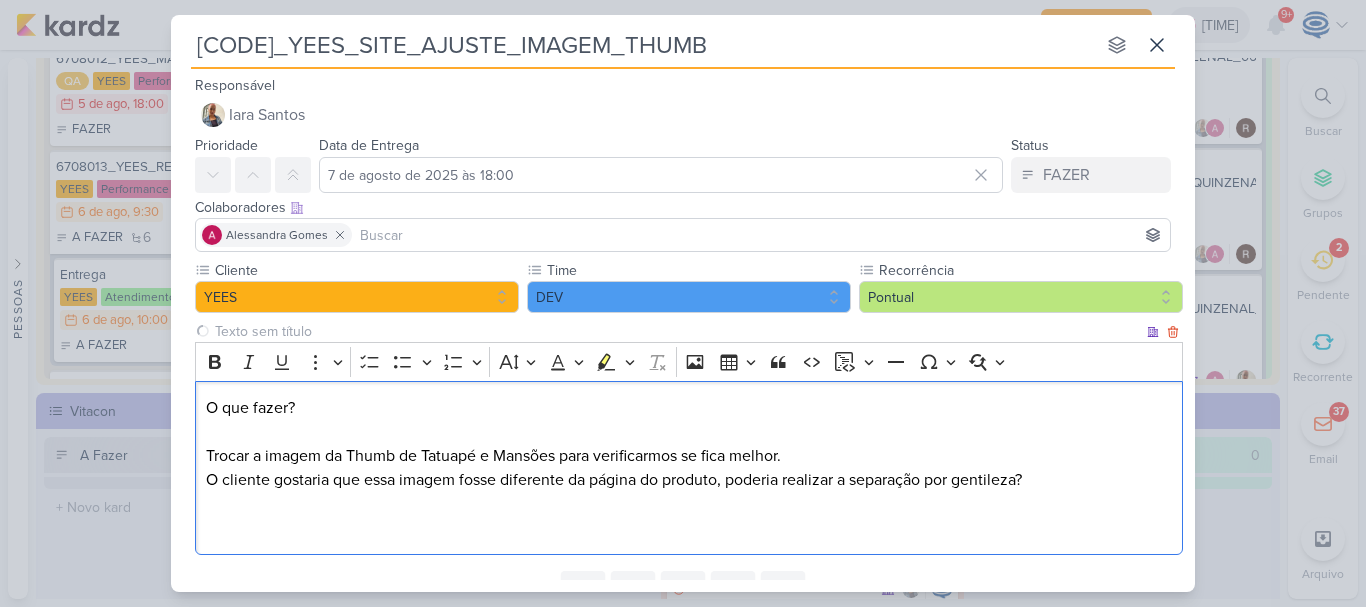 click on "O que fazer?  Trocar a imagem da Thumb de Tatuapé e Mansões para verificarmos se fica melhor.  O cliente gostaria que essa imagem fosse diferente da página do produto, poderia realizar a separação por gentileza?" at bounding box center [689, 468] 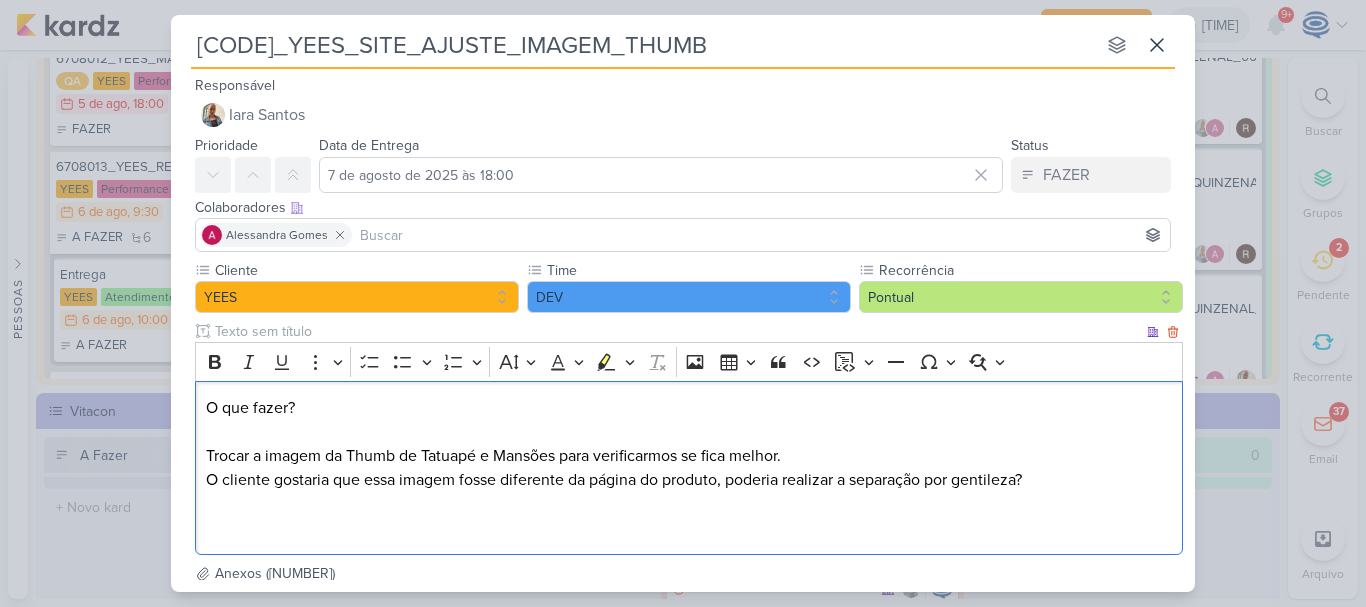 click on "O que fazer?  Trocar a imagem da Thumb de Tatuapé e Mansões para verificarmos se fica melhor.  O cliente gostaria que essa imagem fosse diferente da página do produto, poderia realizar a separação por gentileza?" at bounding box center [689, 468] 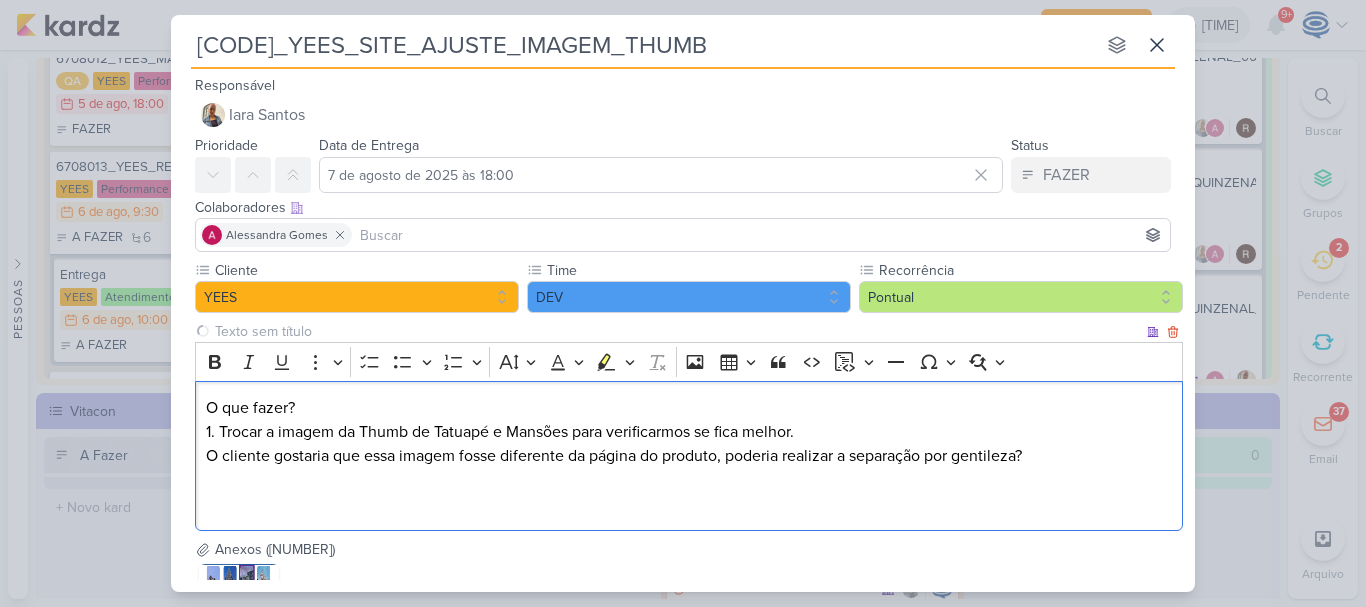 click on "O que fazer?  1. Trocar a imagem da Thumb de Tatuapé e Mansões para verificarmos se fica melhor.  O cliente gostaria que essa imagem fosse diferente da página do produto, poderia realizar a separação por gentileza?" at bounding box center [689, 456] 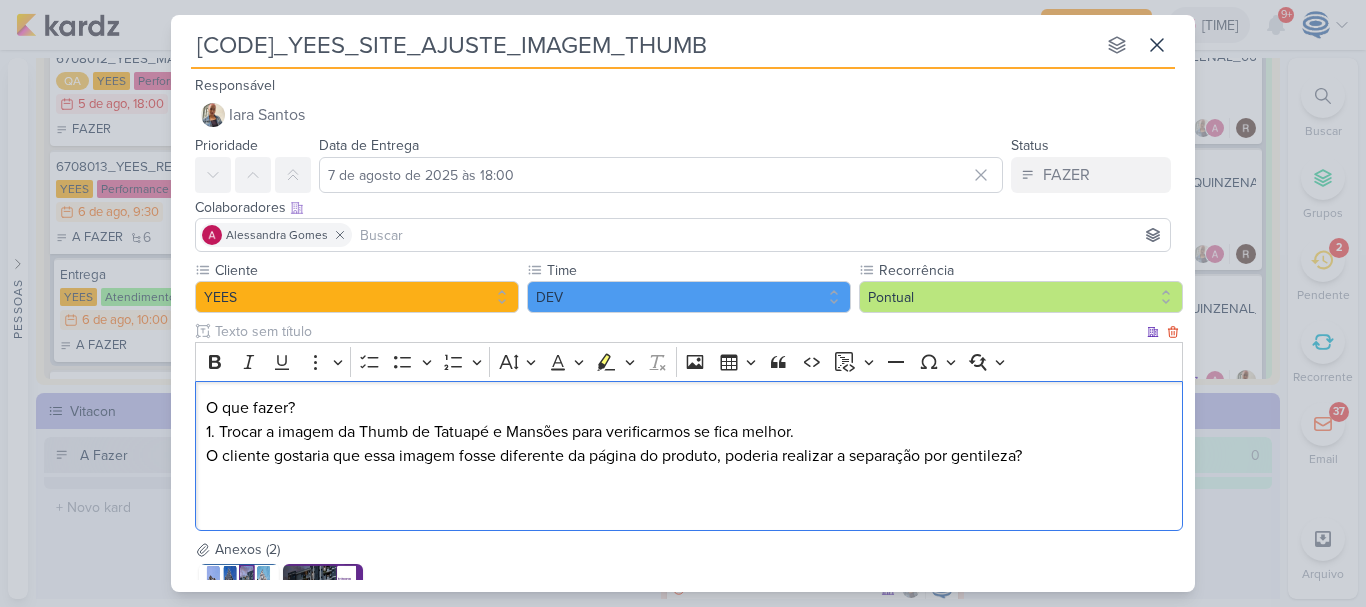 click on "O que fazer?  1. Trocar a imagem da Thumb de Tatuapé e Mansões para verificarmos se fica melhor.  O cliente gostaria que essa imagem fosse diferente da página do produto, poderia realizar a separação por gentileza?" at bounding box center (689, 456) 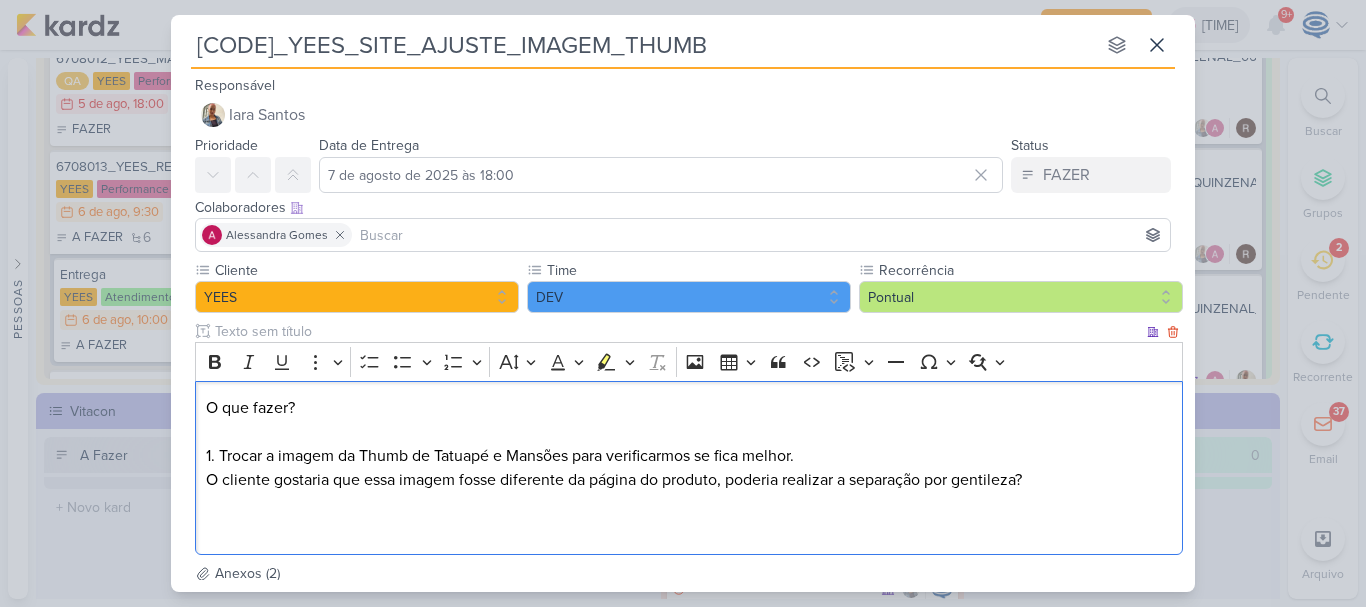 click on "O que fazer?  ⁠⁠⁠⁠⁠⁠⁠ 1. Trocar a imagem da Thumb de Tatuapé e Mansões para verificarmos se fica melhor.  O cliente gostaria que essa imagem fosse diferente da página do produto, poderia realizar a separação por gentileza?" at bounding box center (689, 468) 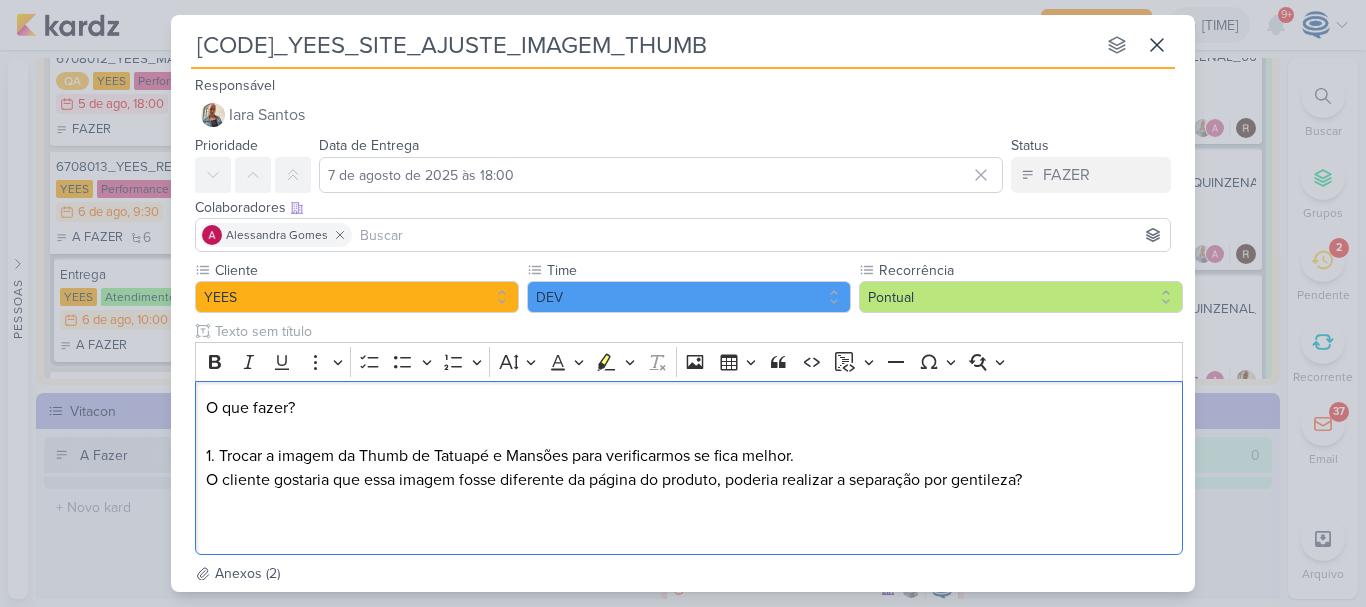 scroll, scrollTop: 203, scrollLeft: 0, axis: vertical 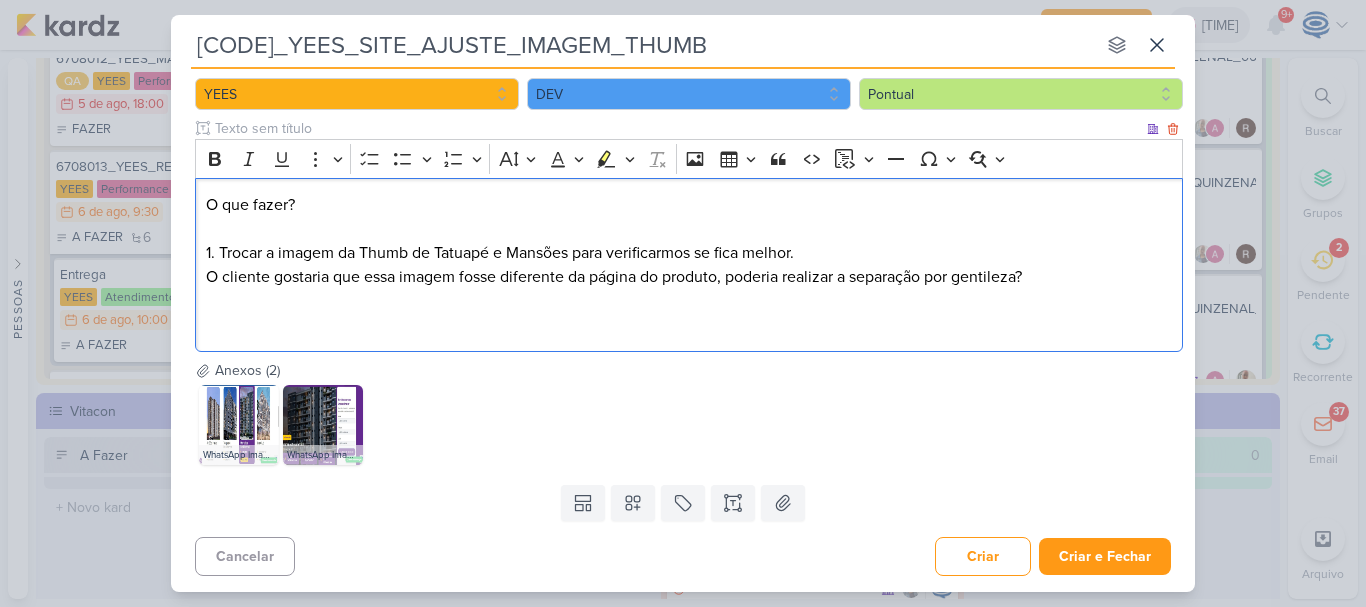 click on "O que fazer? 1. Trocar a imagem da Thumb de Tatuapé e Mansões para verificarmos se fica melhor. O cliente gostaria que essa imagem fosse diferente da página do produto, poderia realizar a separação por gentileza? ⁠⁠⁠⁠⁠⁠⁠" at bounding box center [689, 265] 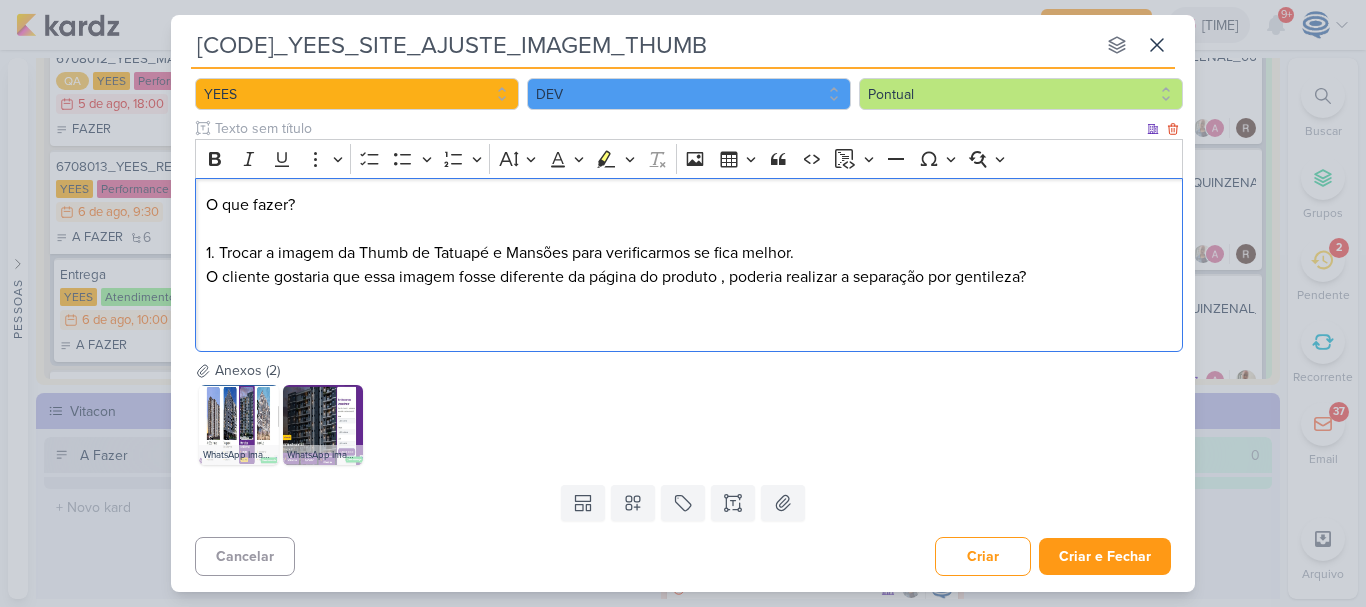 click on "O que fazer?  1. Trocar a imagem da Thumb de Tatuapé e Mansões para verificarmos se fica melhor.  O cliente gostaria que essa imagem fosse diferente da página do produto , poderia realizar a separação por gentileza?" at bounding box center (689, 265) 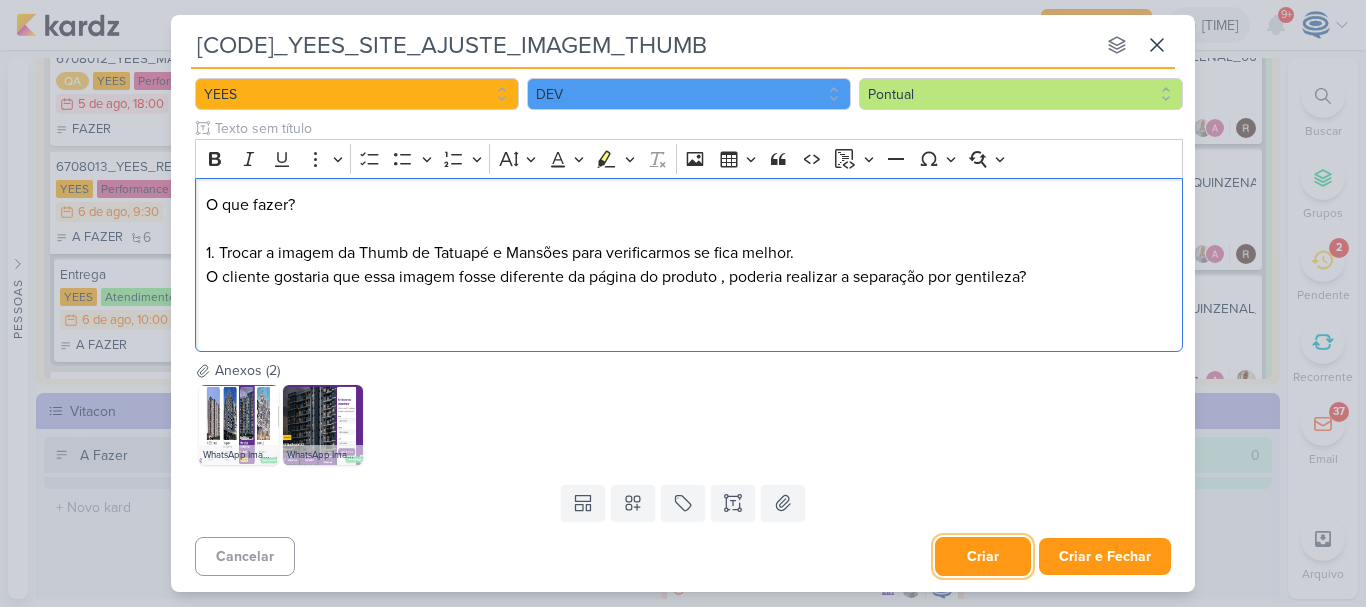 click on "Criar" at bounding box center (983, 556) 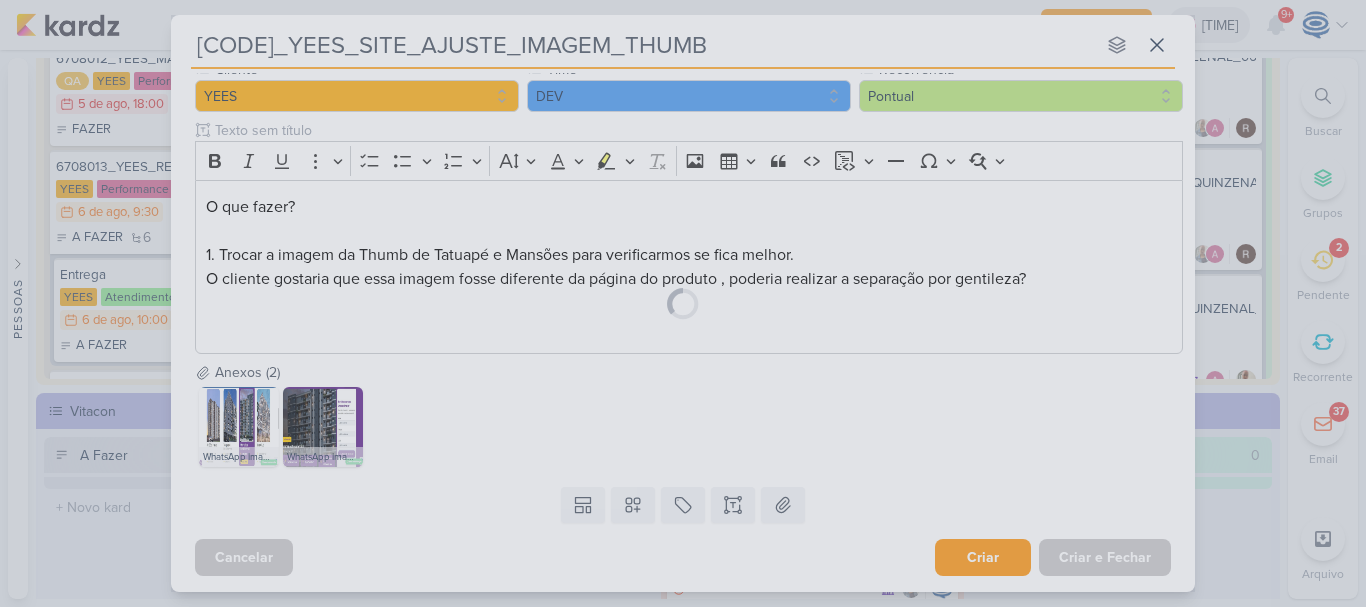 scroll, scrollTop: 201, scrollLeft: 0, axis: vertical 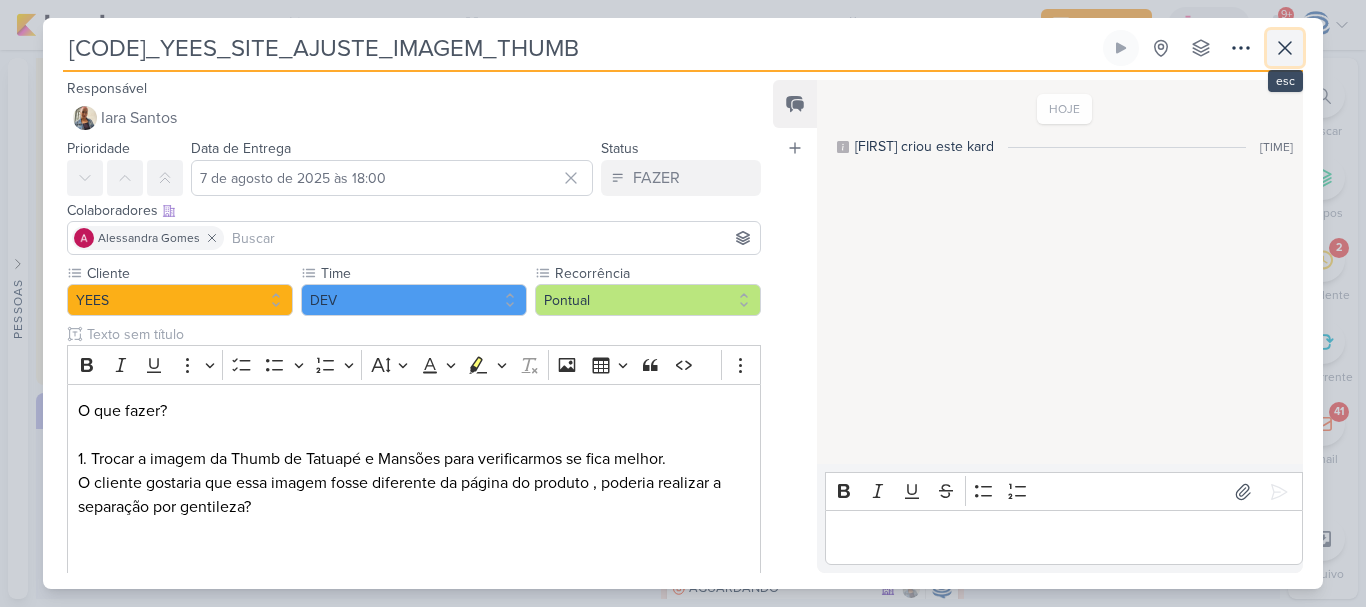 click 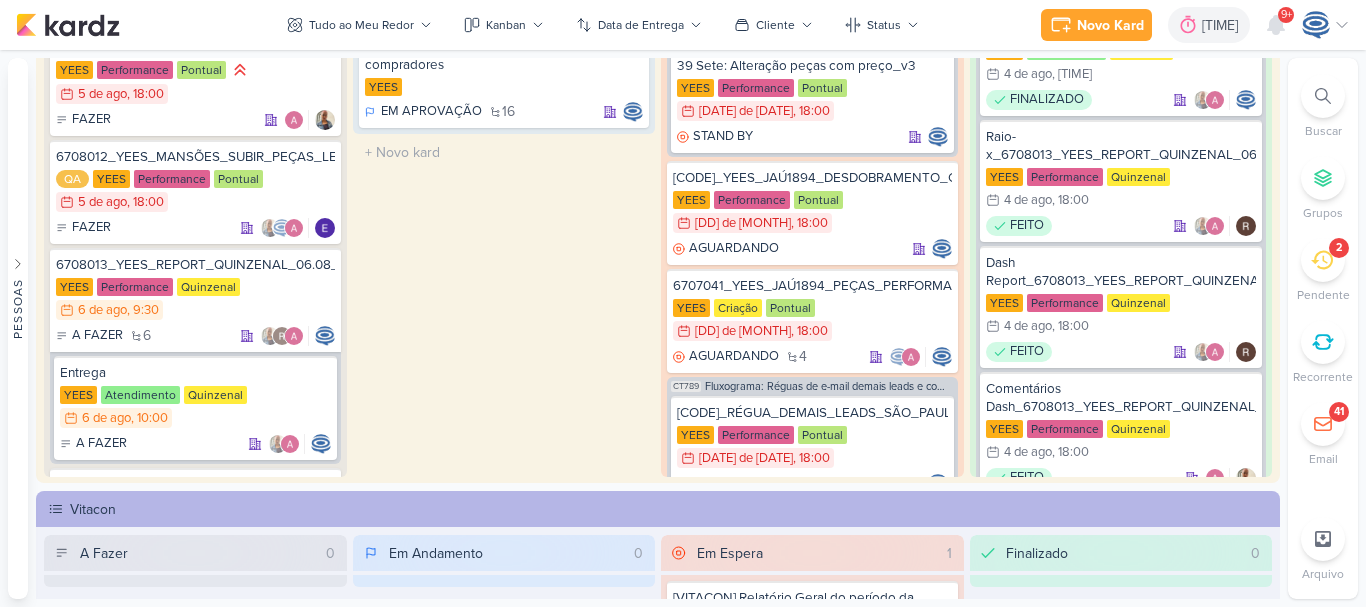 scroll, scrollTop: 117, scrollLeft: 0, axis: vertical 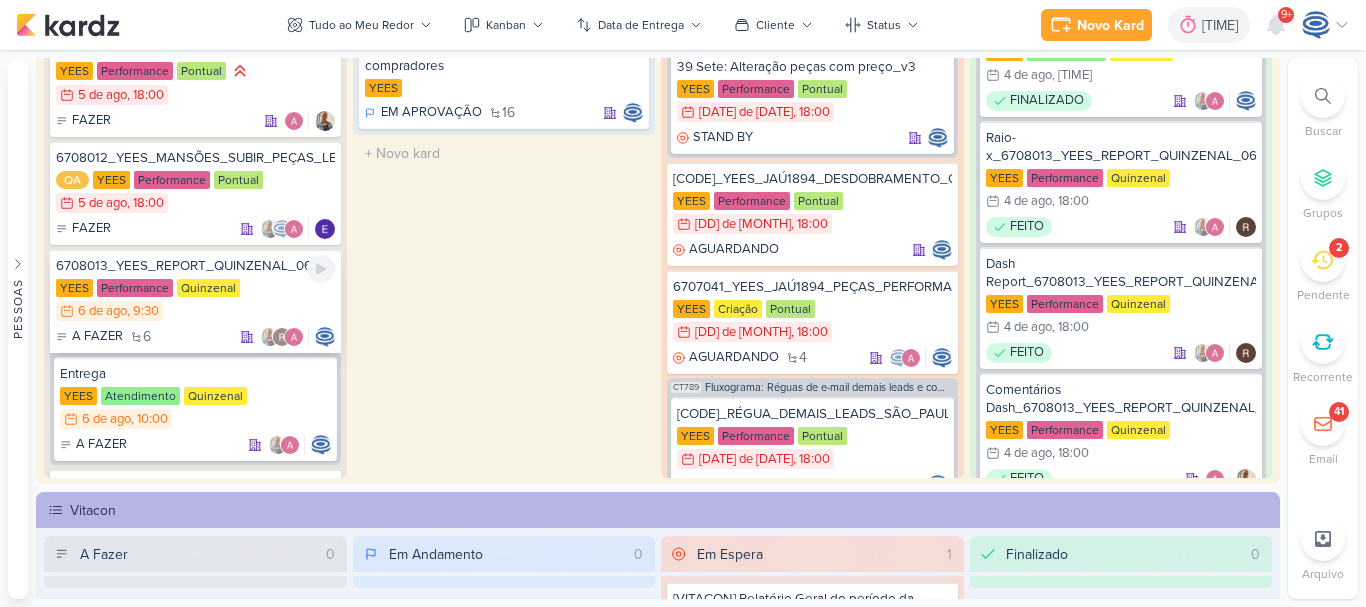 click on "6708013_YEES_REPORT_QUINZENAL_06.08_COMERCIAL" at bounding box center (195, 266) 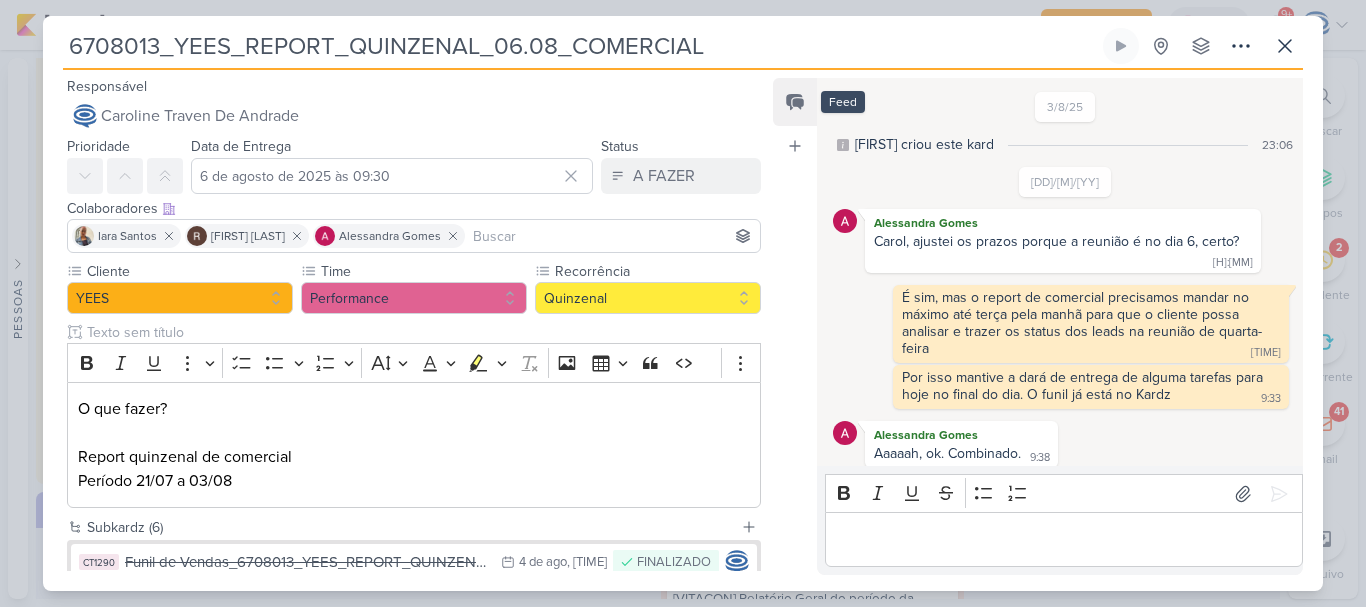 scroll, scrollTop: 10, scrollLeft: 0, axis: vertical 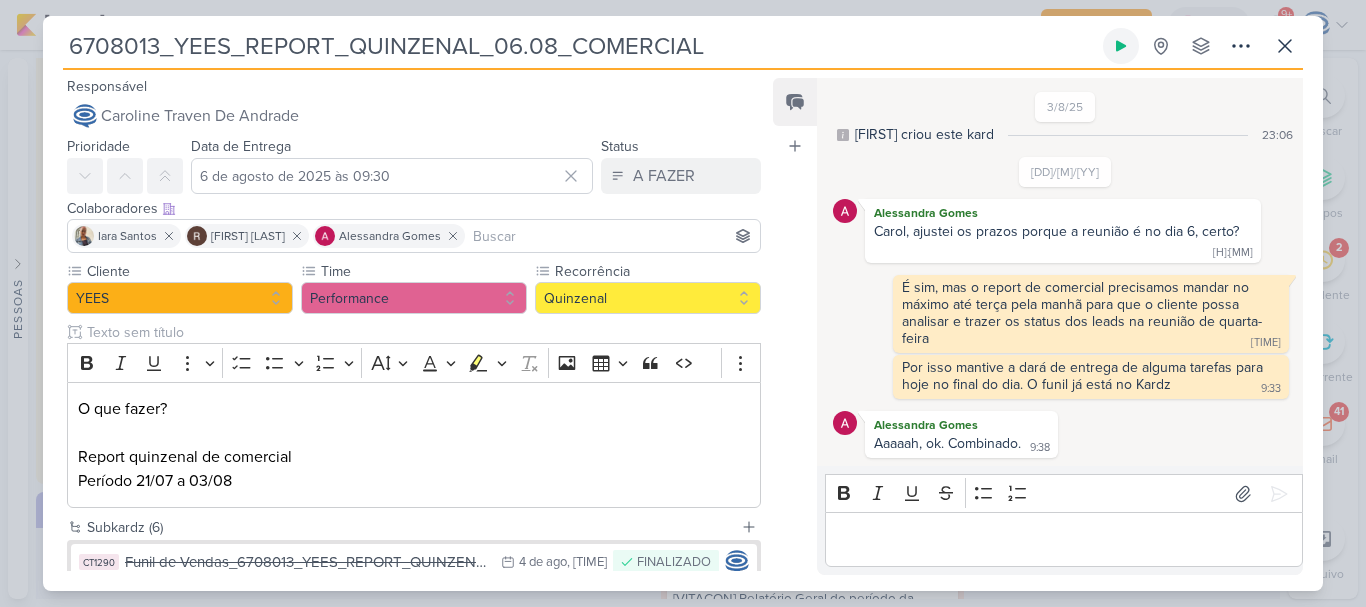 click at bounding box center [1121, 46] 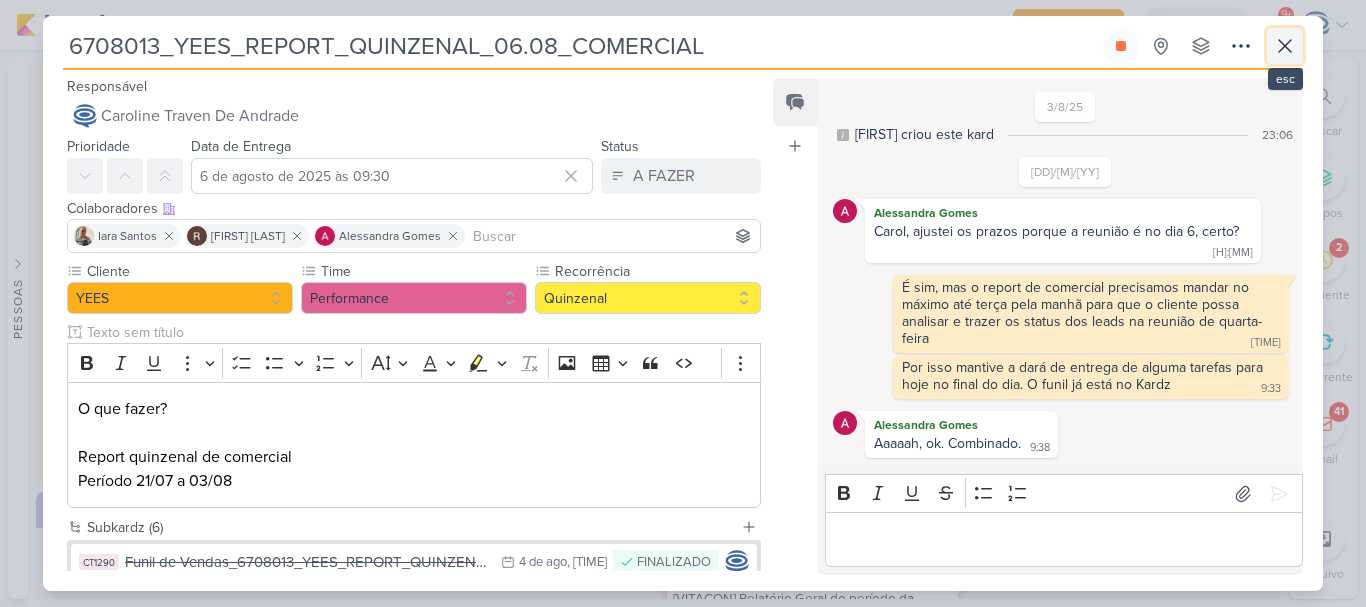 click 